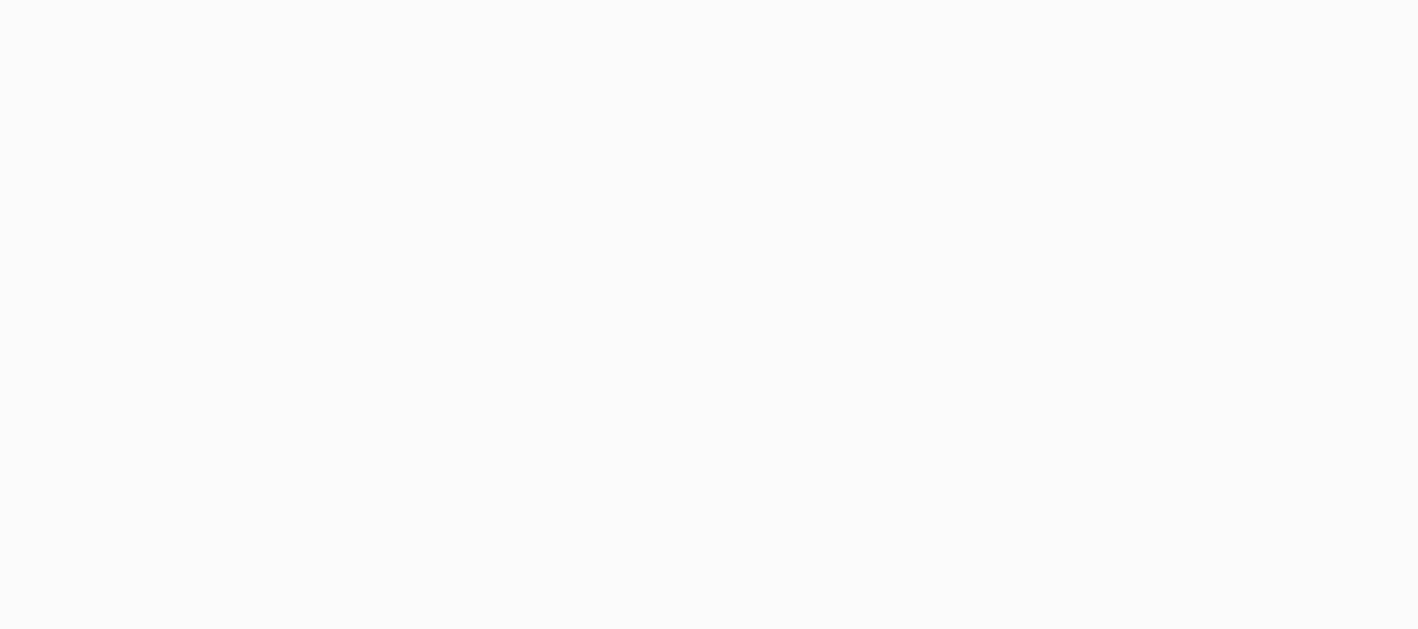scroll, scrollTop: 0, scrollLeft: 0, axis: both 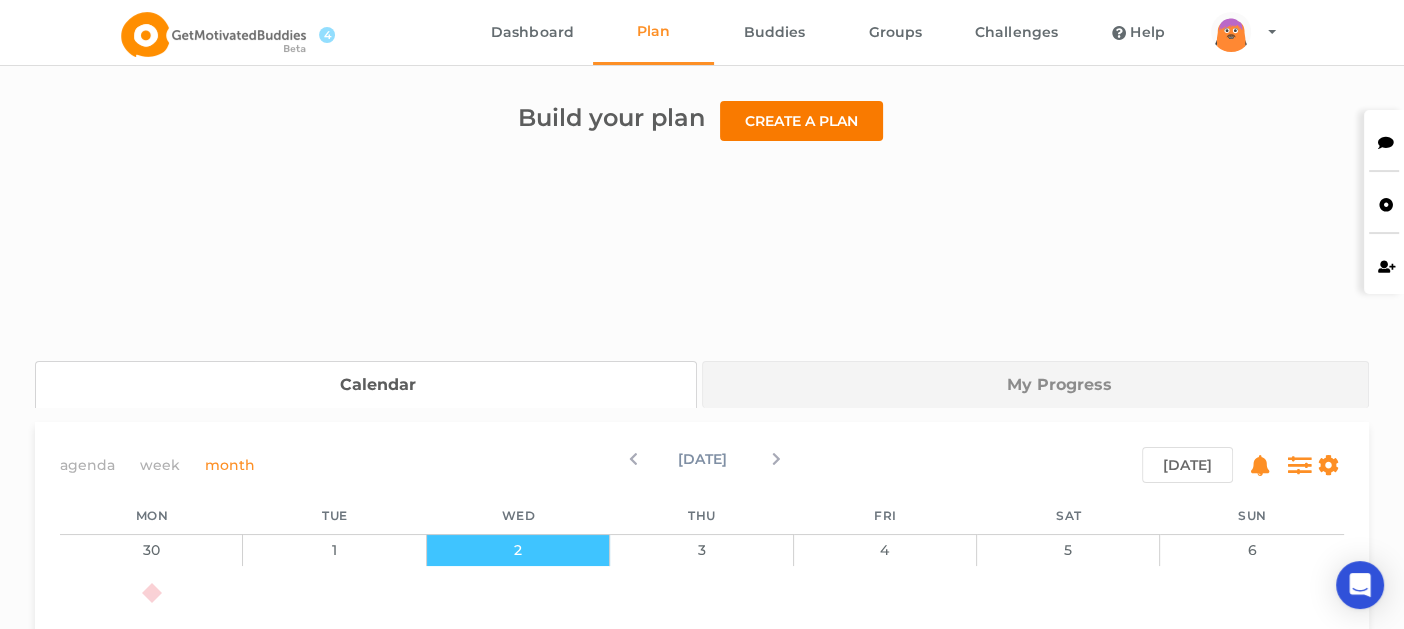 click on "Create a plan" at bounding box center [801, 121] 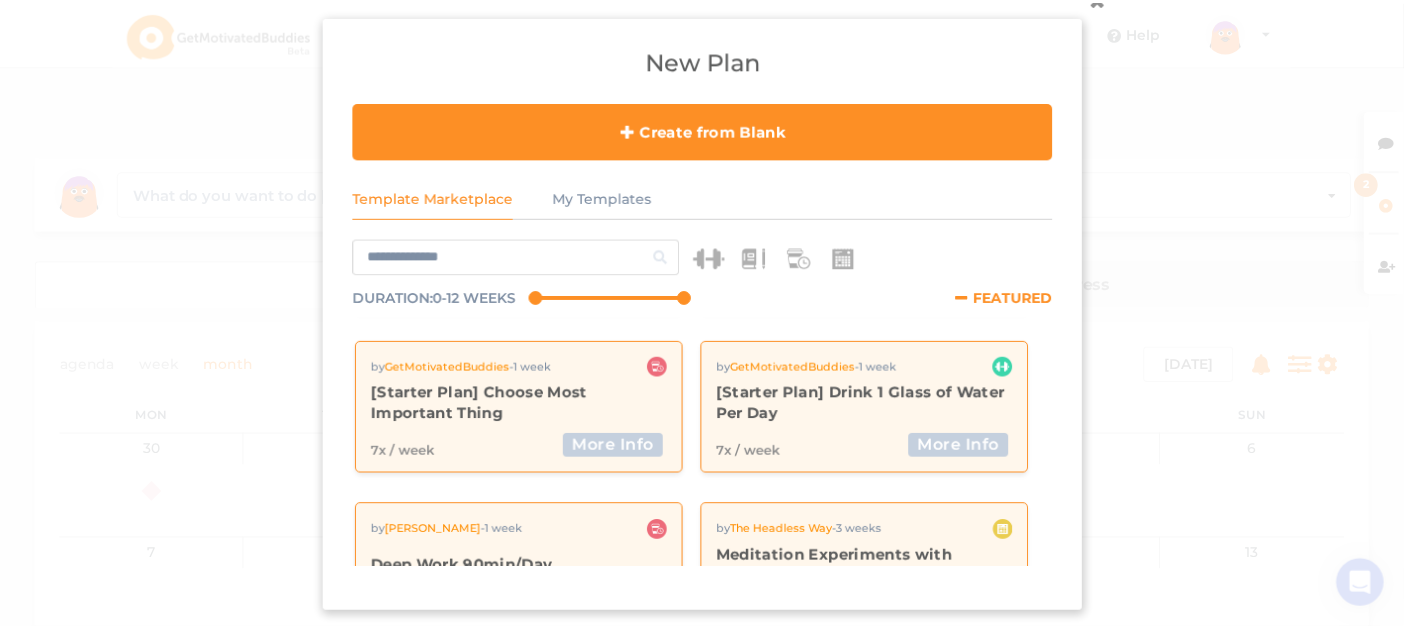 scroll, scrollTop: 299, scrollLeft: 0, axis: vertical 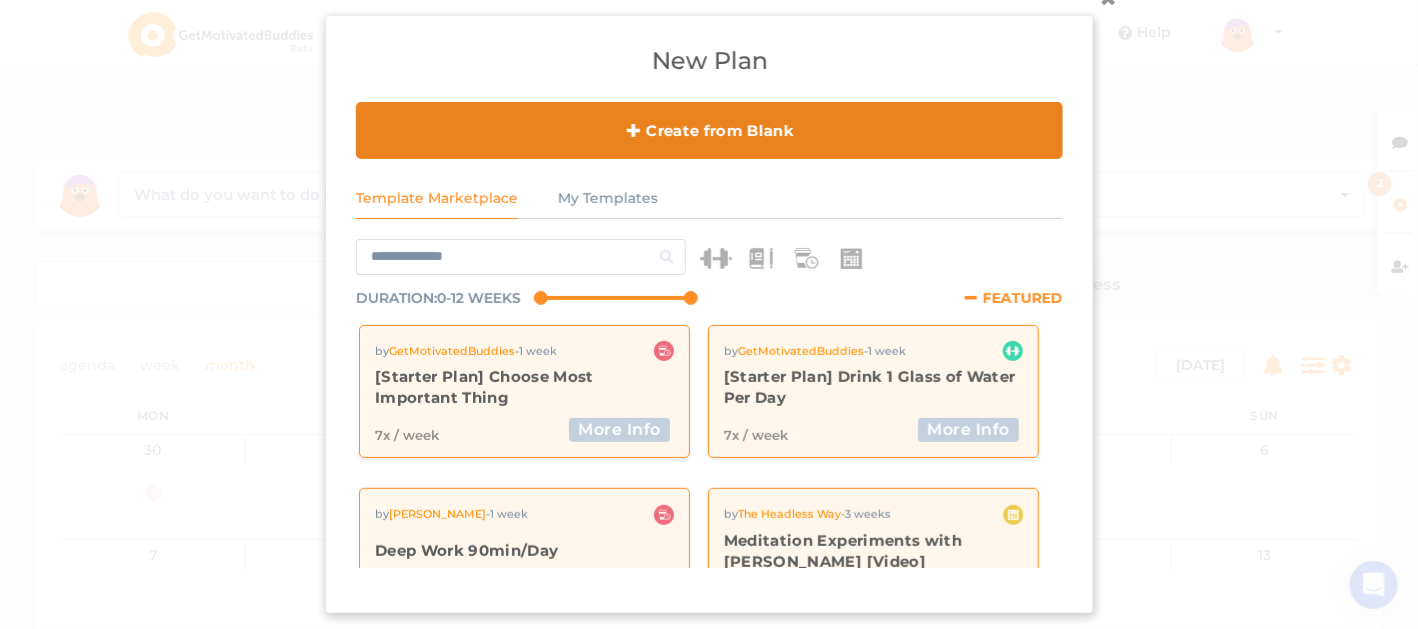 click on "Create from Blank" at bounding box center [709, 130] 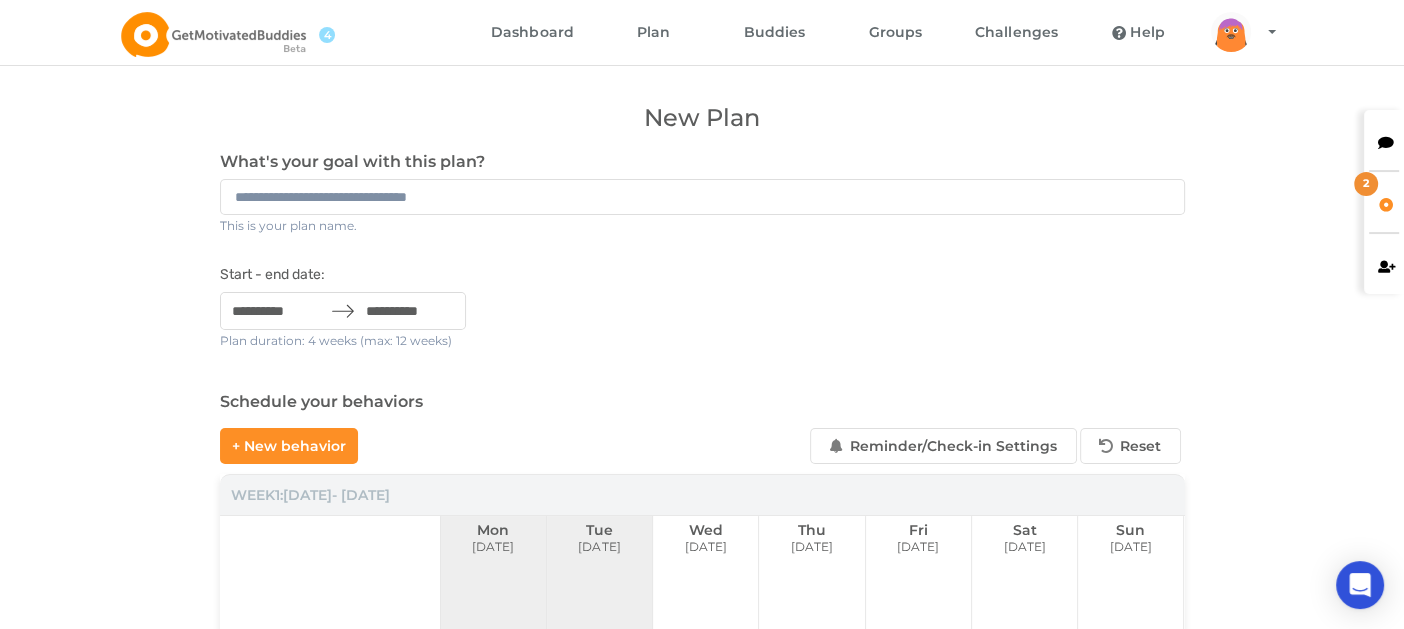 click at bounding box center [702, 197] 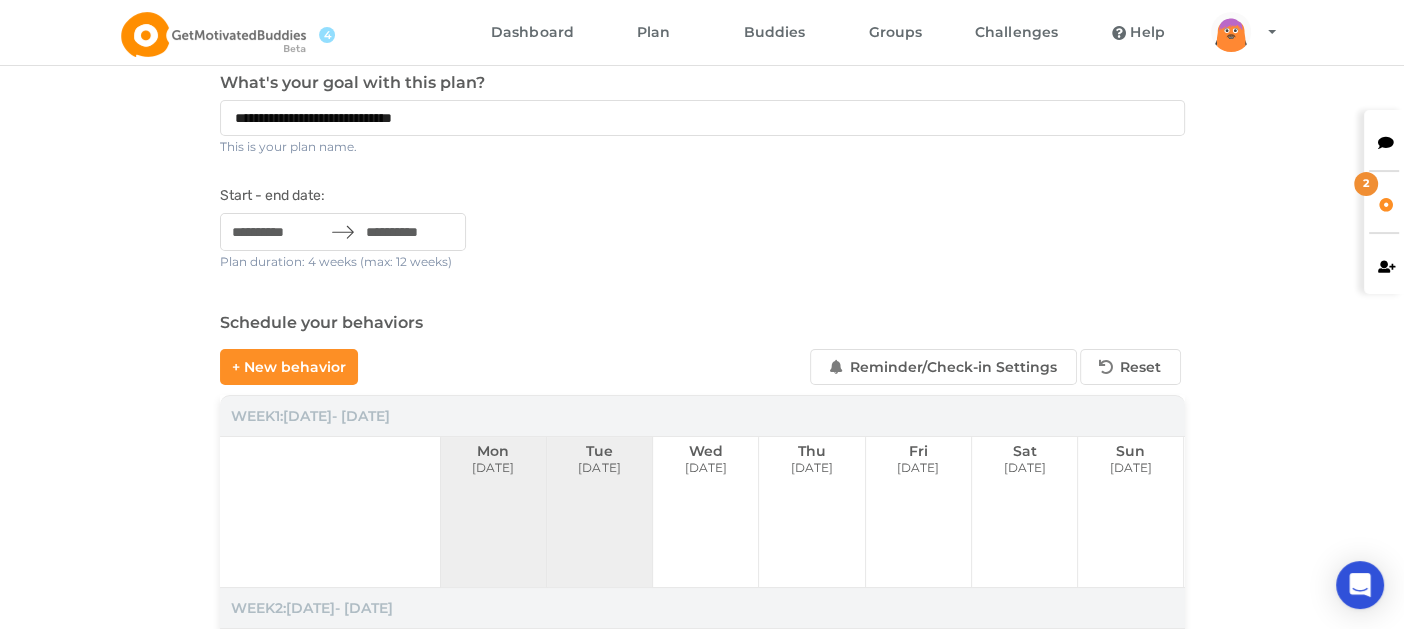 scroll, scrollTop: 99, scrollLeft: 0, axis: vertical 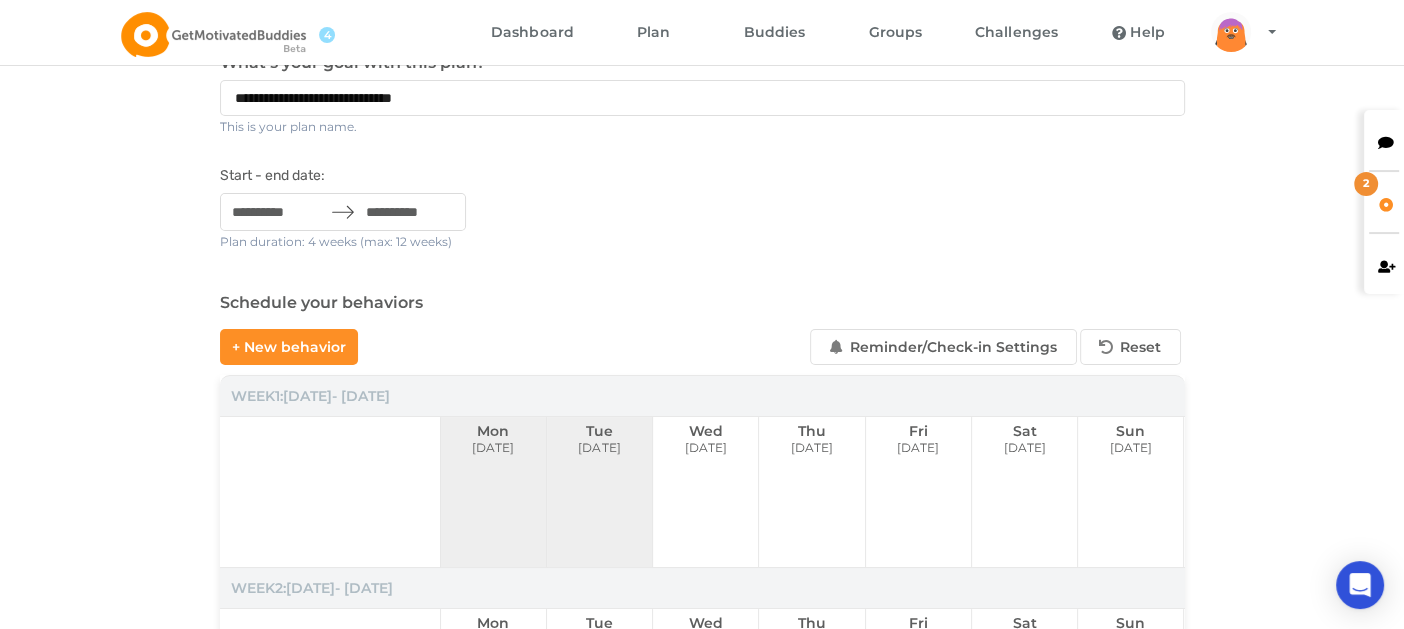 type on "**********" 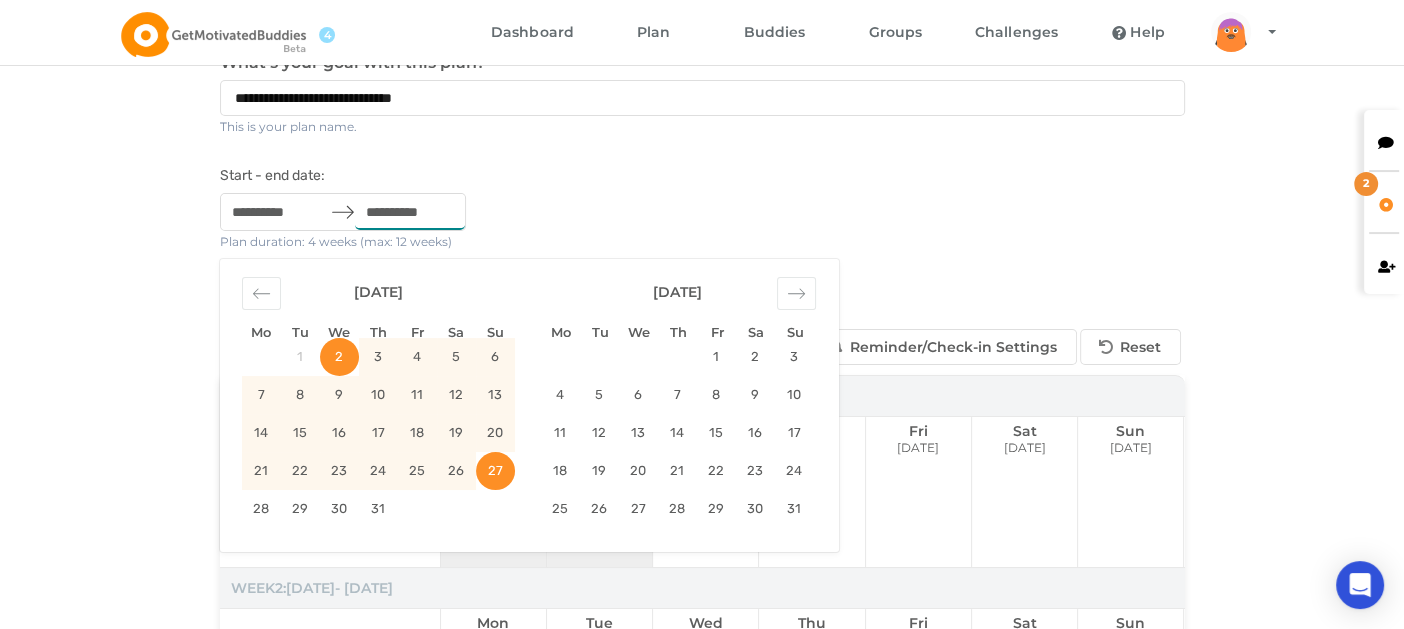 click on "**********" at bounding box center [702, 550] 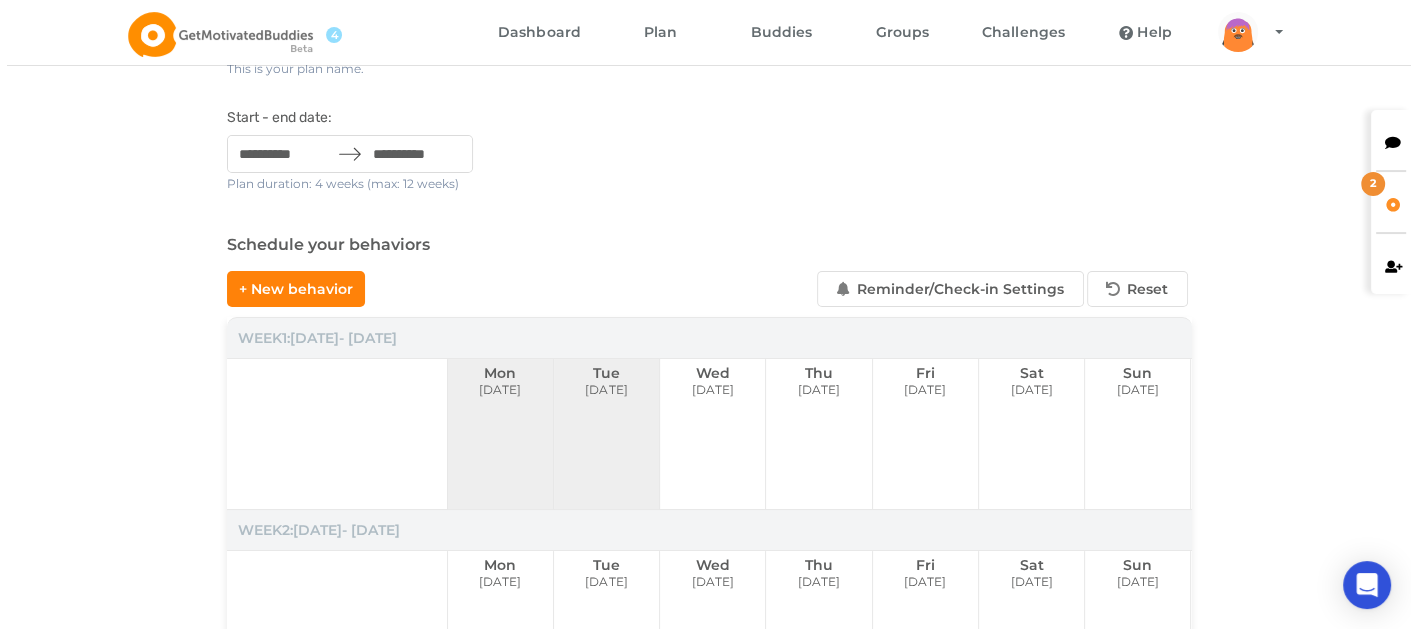 scroll, scrollTop: 200, scrollLeft: 0, axis: vertical 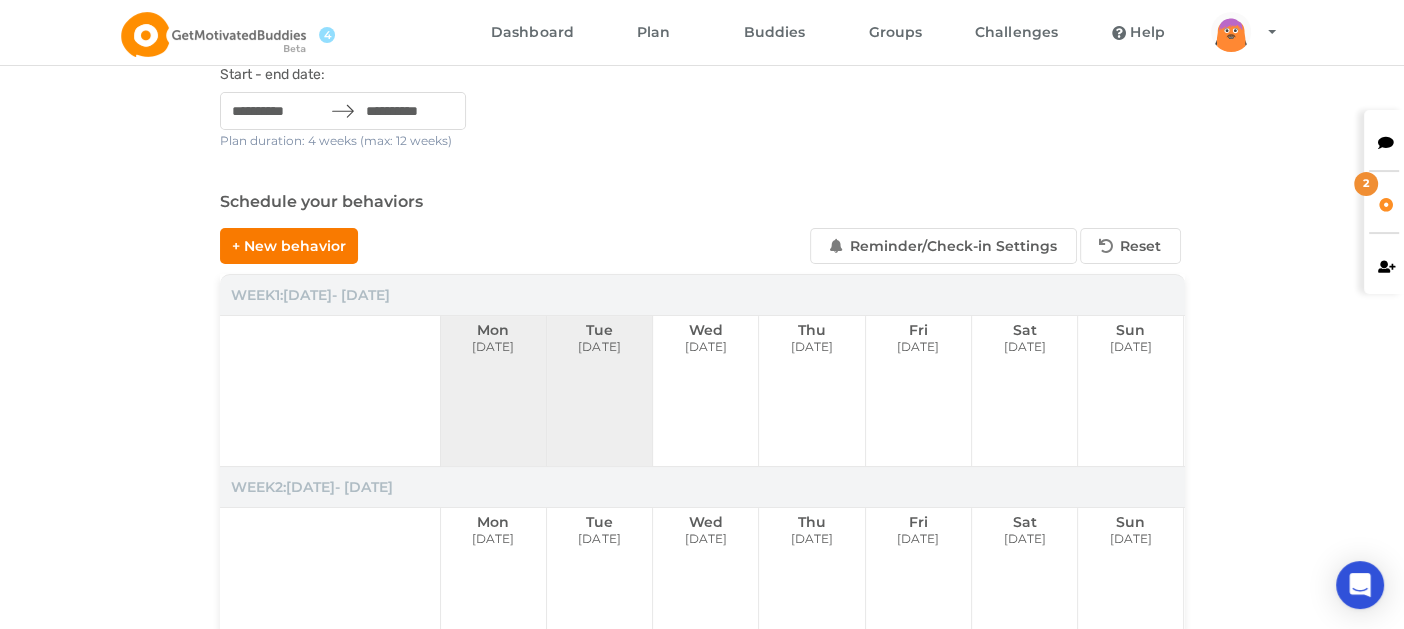 click on "+ New behavior" at bounding box center (289, 246) 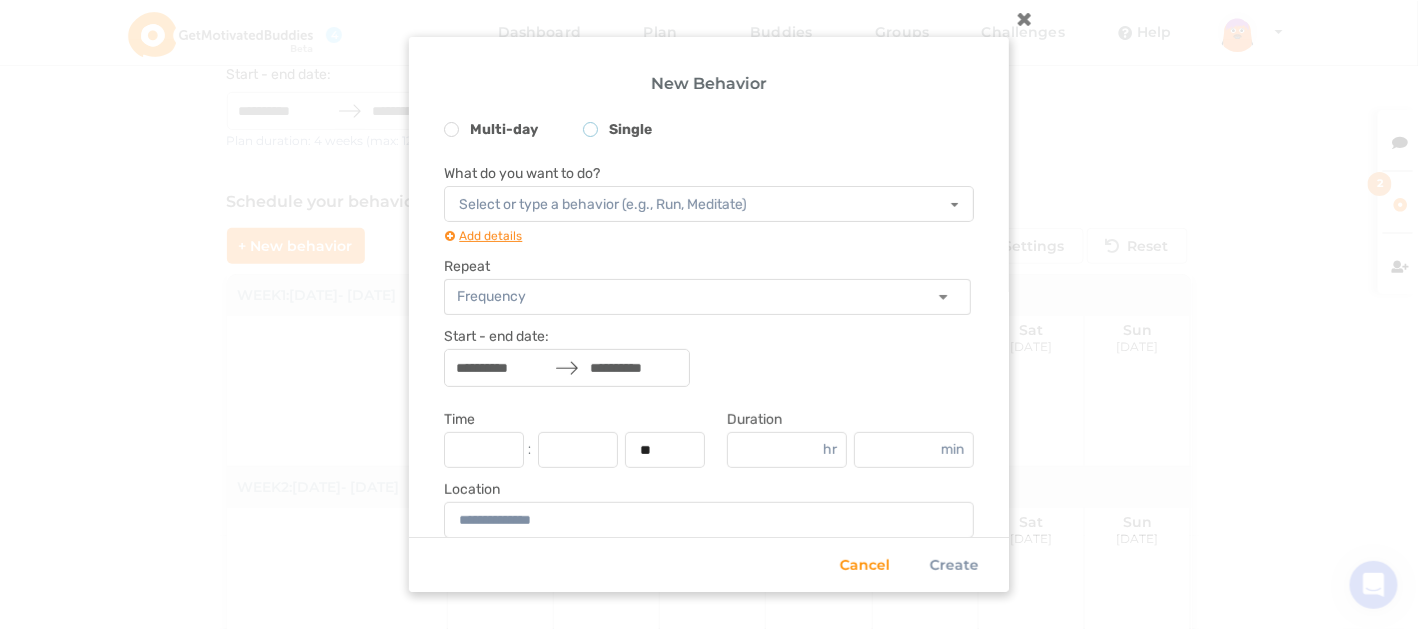 click on "Single" at bounding box center (617, 132) 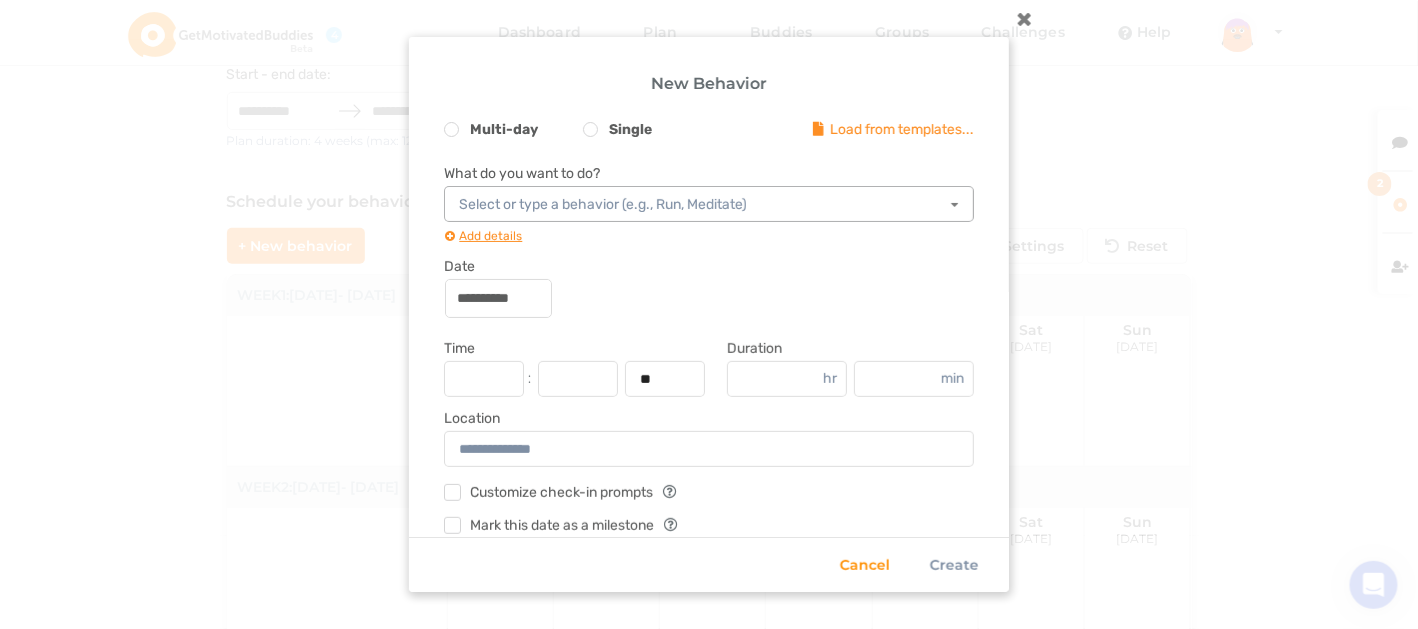 click on "Select or type a behavior (e.g., Run, Meditate)" at bounding box center [603, 205] 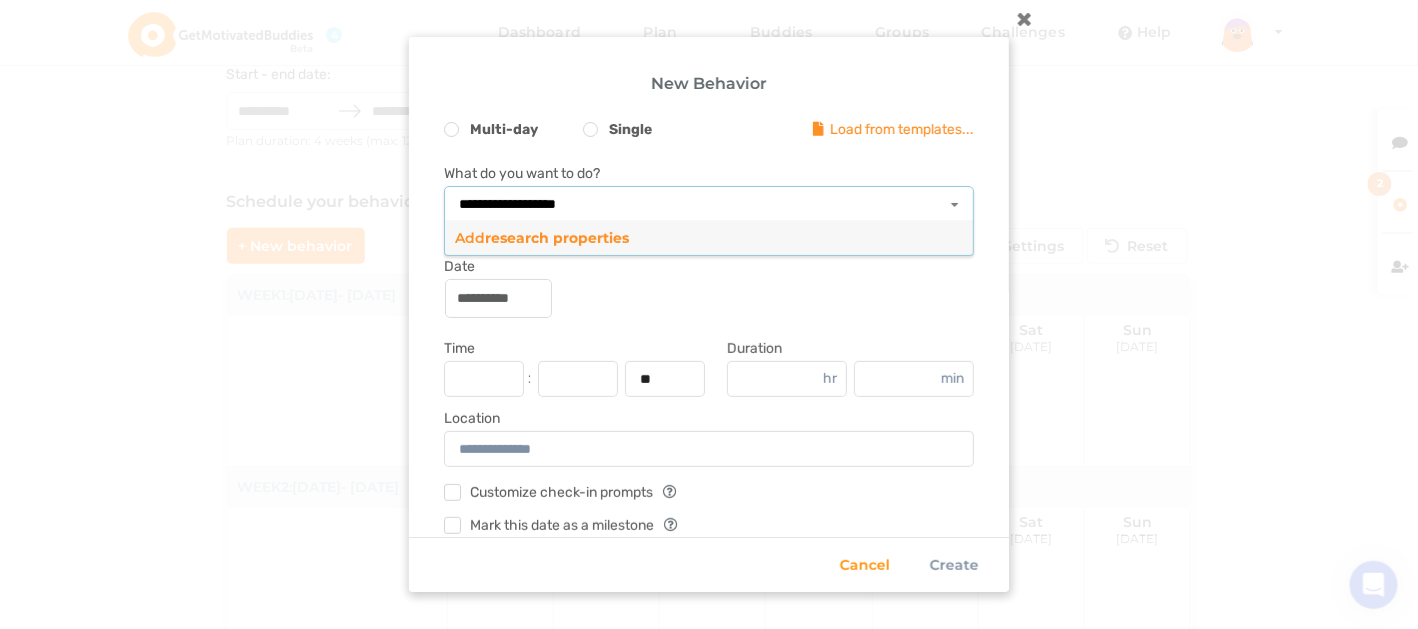 type on "**********" 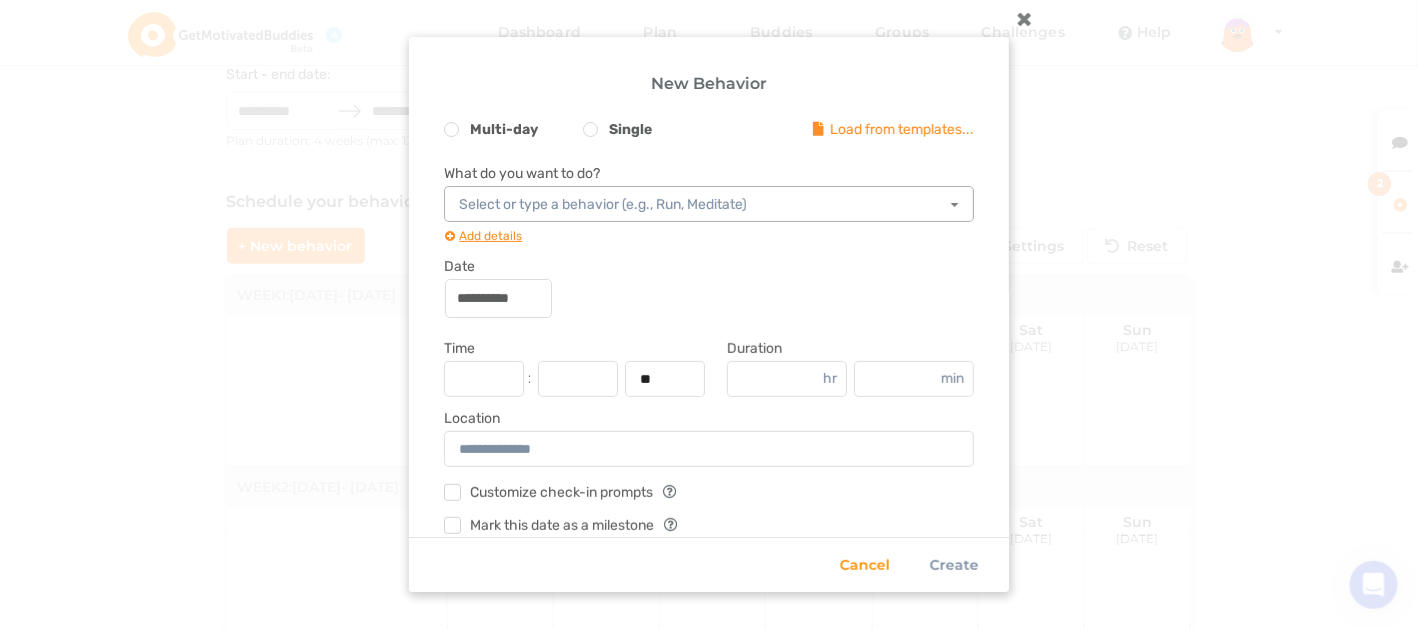 click on "Select or type a behavior (e.g., Run, Meditate)" at bounding box center [603, 205] 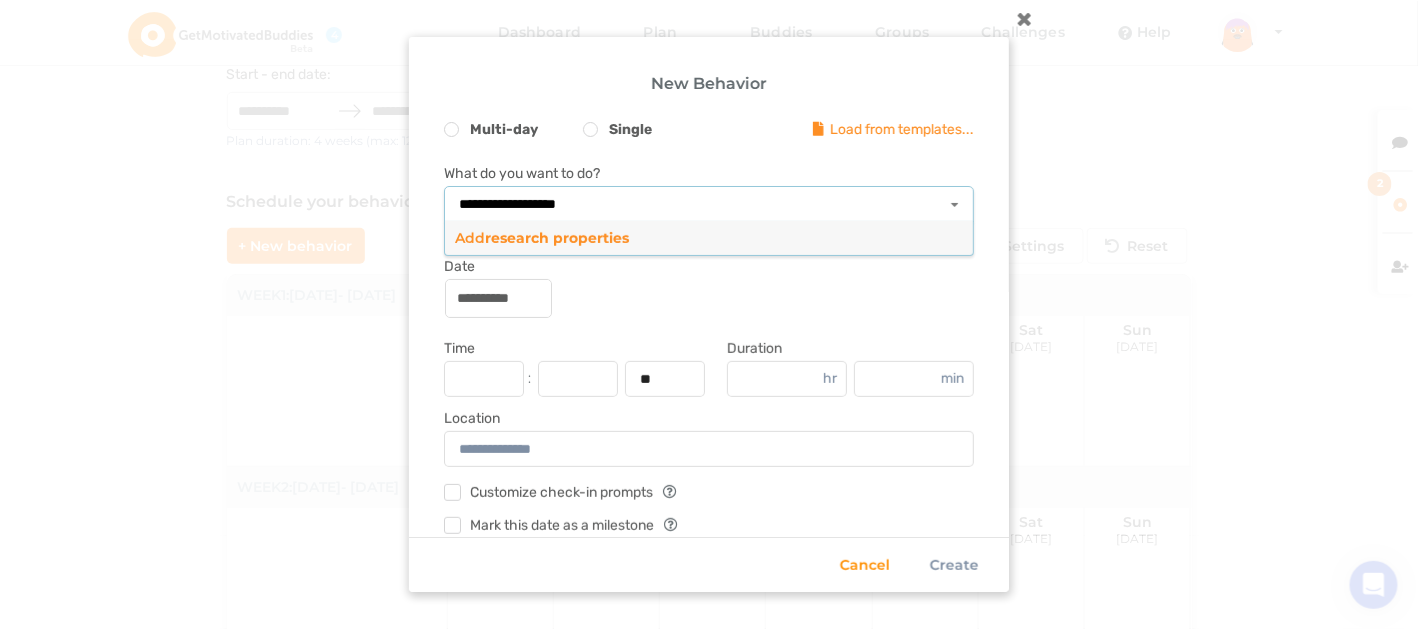 type on "**********" 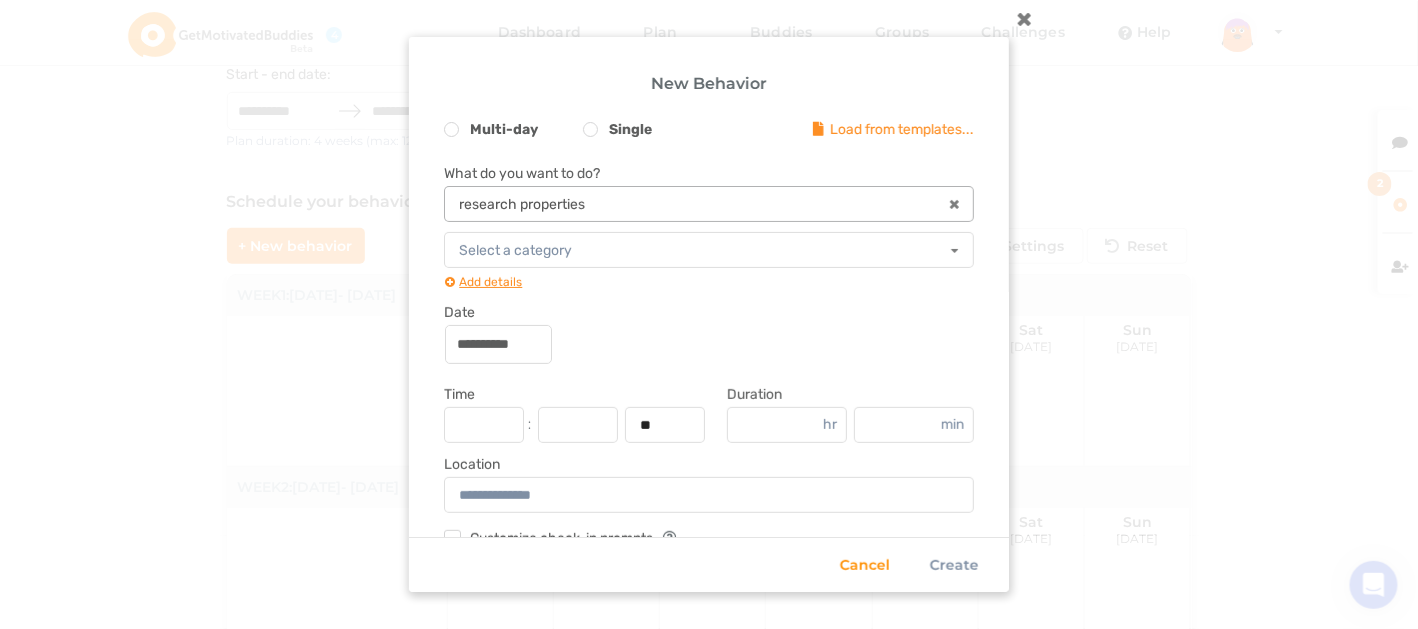 scroll, scrollTop: 86, scrollLeft: 0, axis: vertical 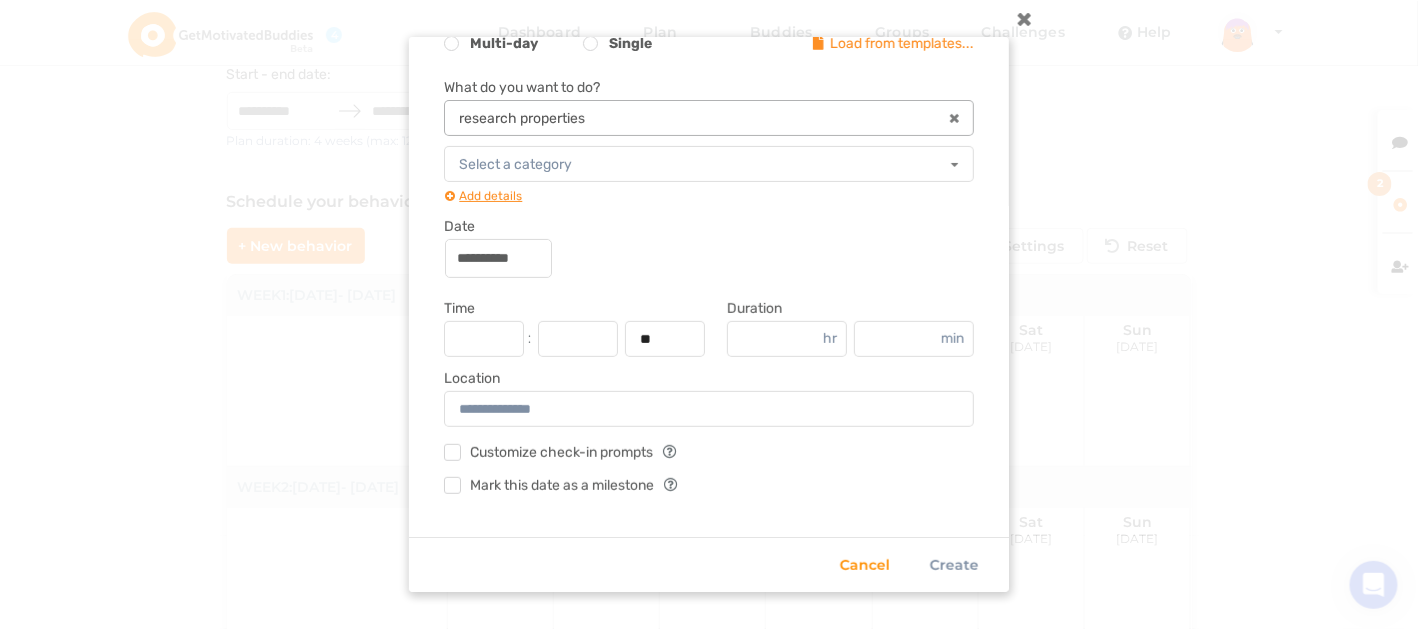 click at bounding box center (578, 339) 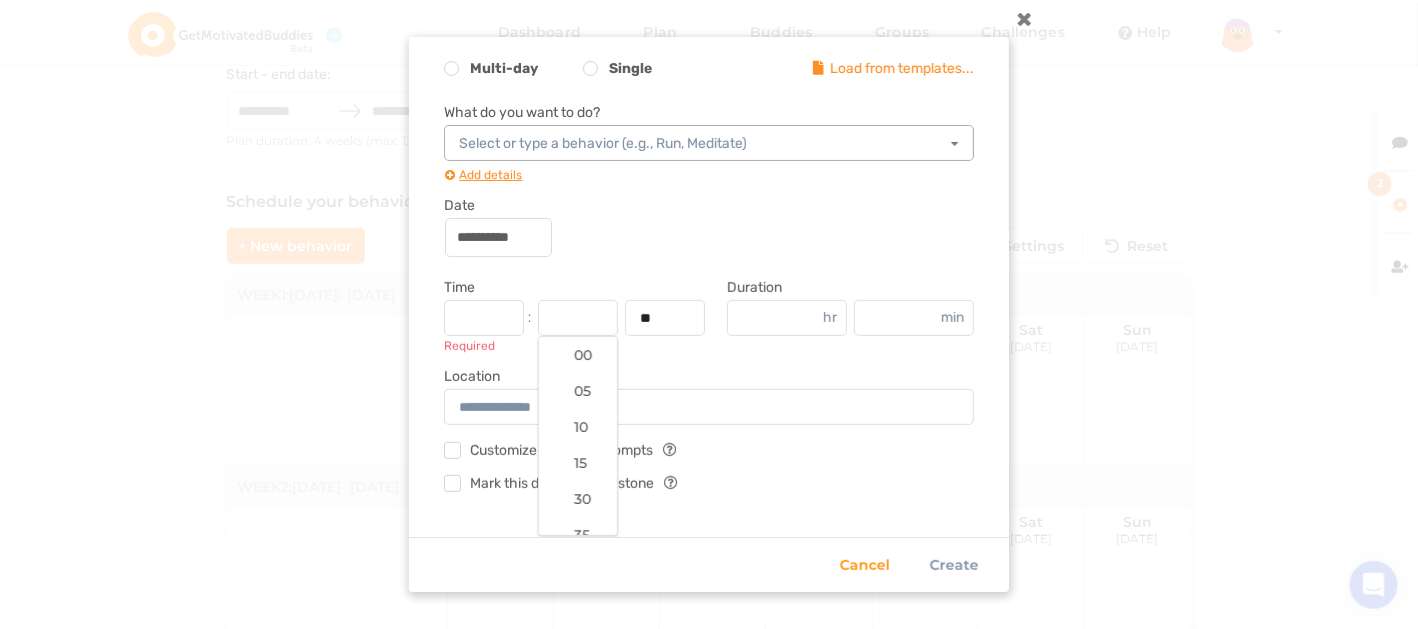 scroll, scrollTop: 59, scrollLeft: 0, axis: vertical 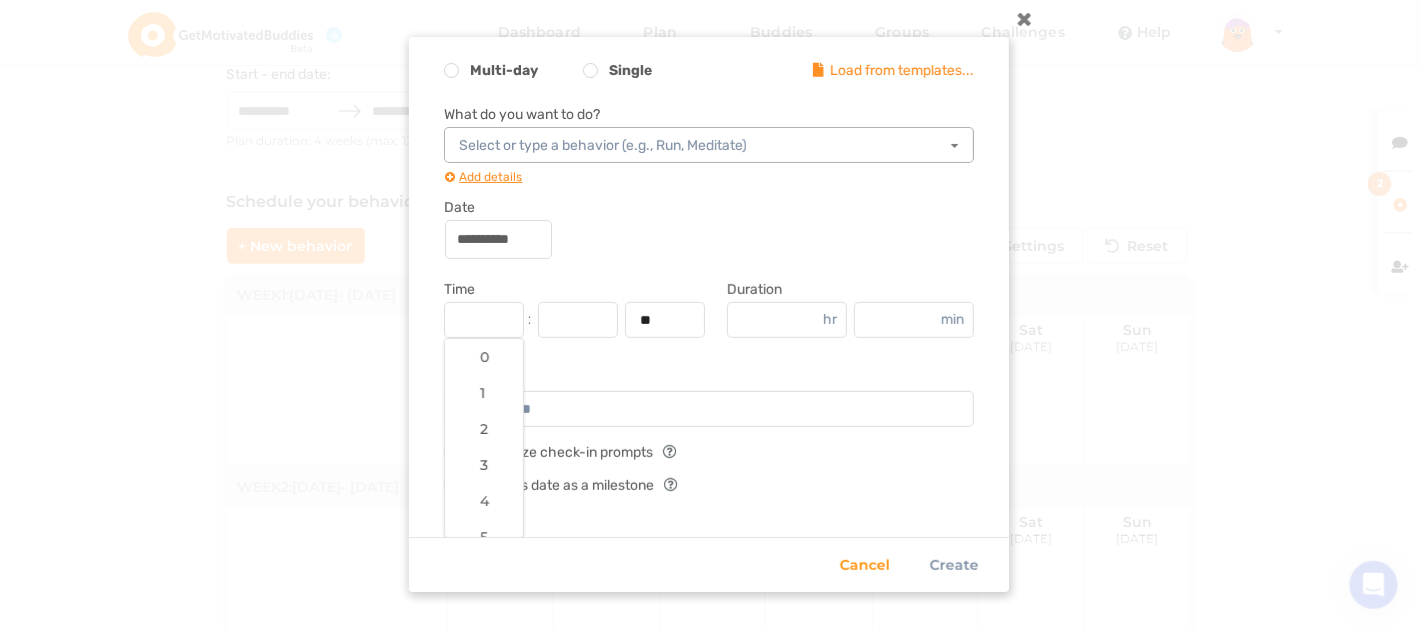 click at bounding box center (484, 320) 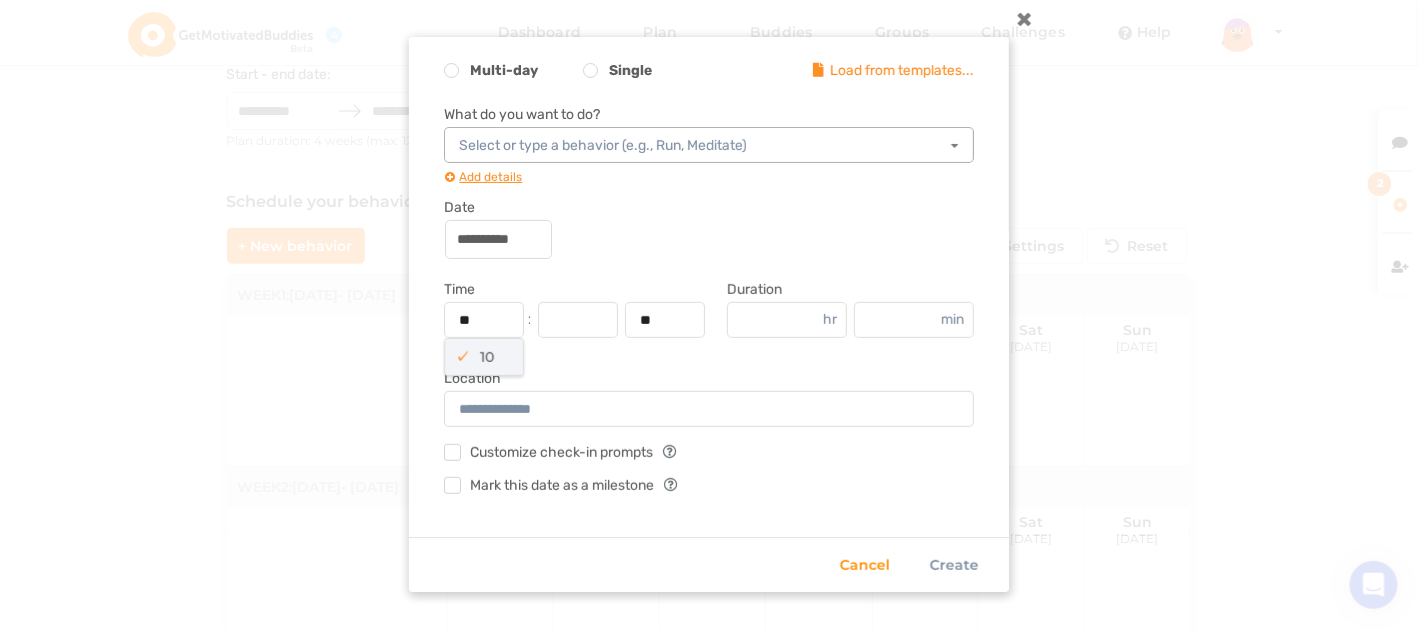 type on "**" 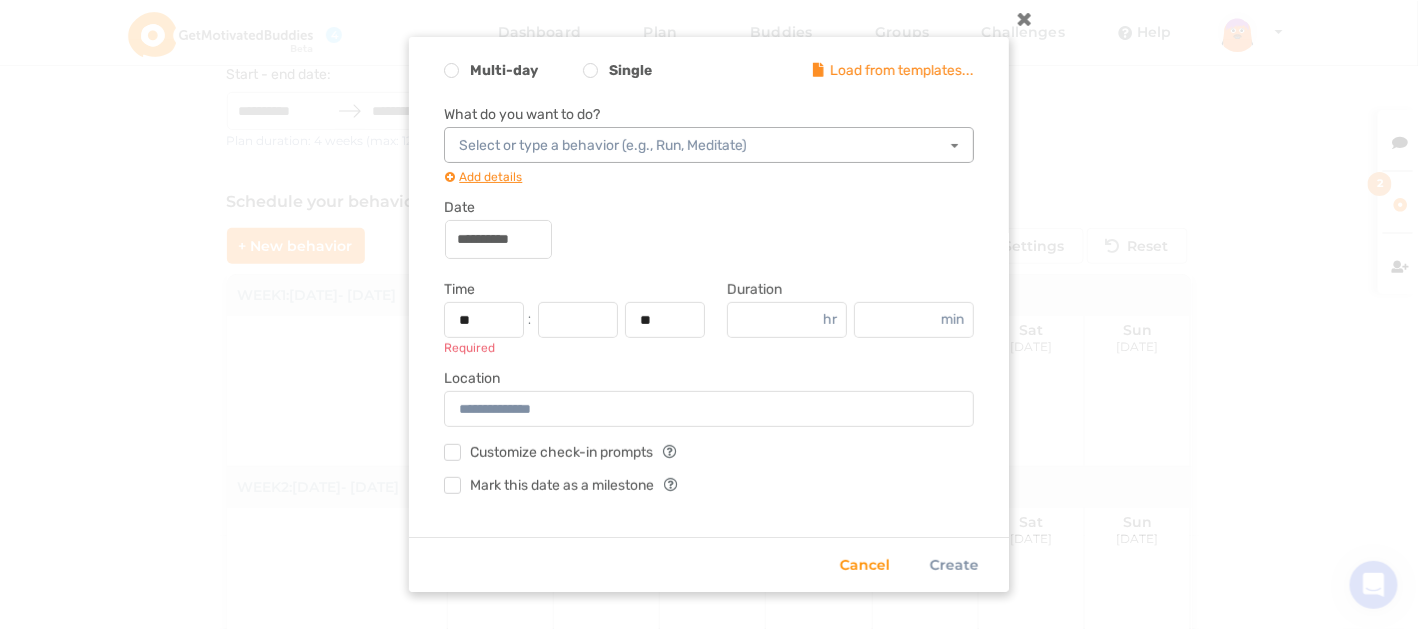 click at bounding box center [578, 320] 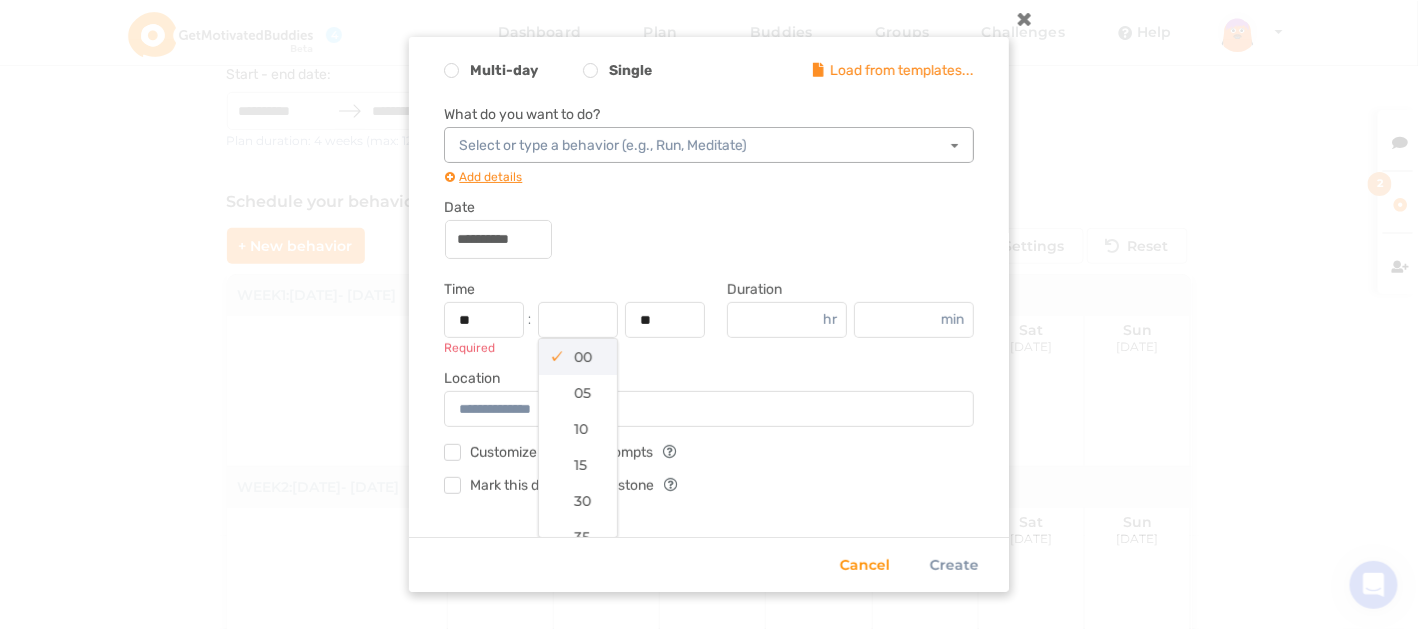 click on "00" at bounding box center (578, 357) 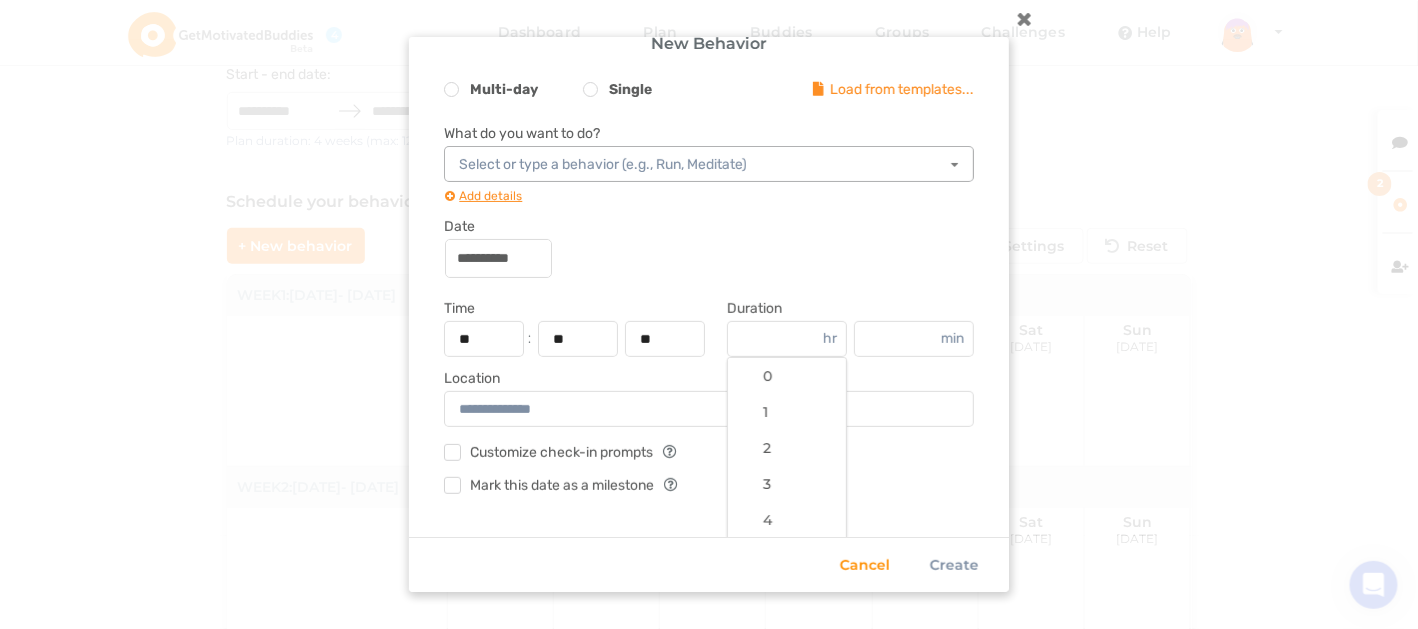 click at bounding box center (787, 339) 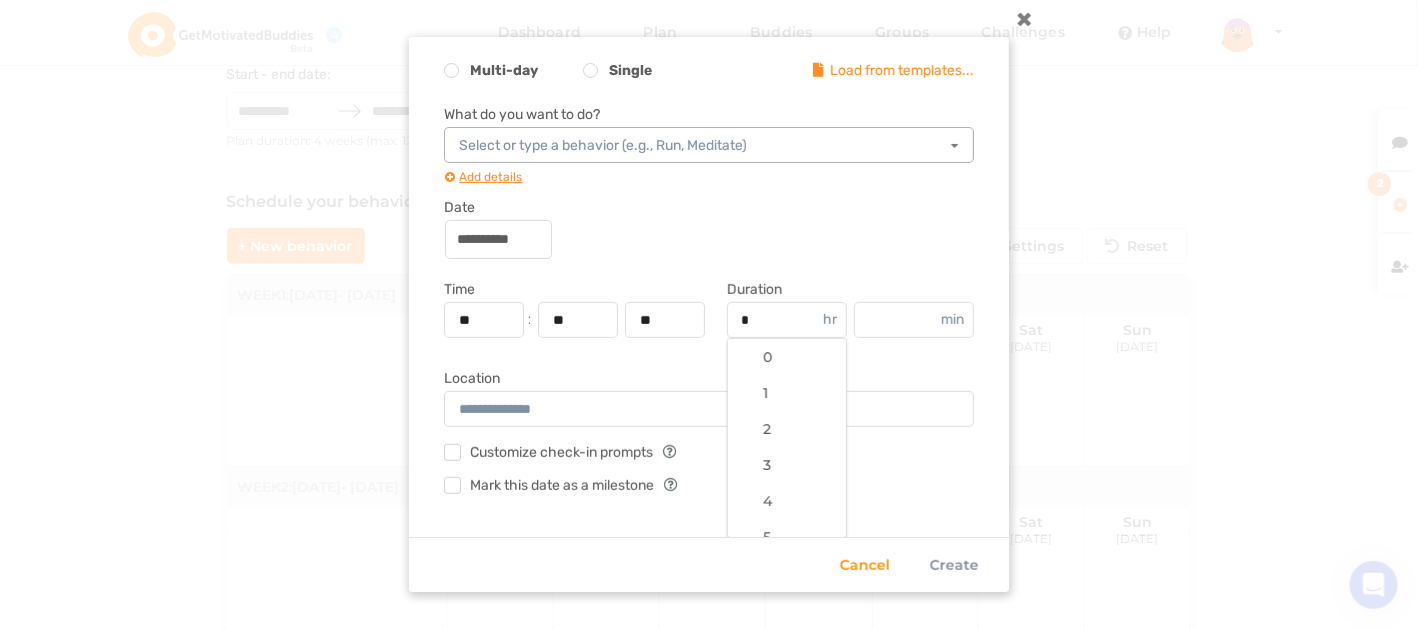 scroll, scrollTop: 40, scrollLeft: 0, axis: vertical 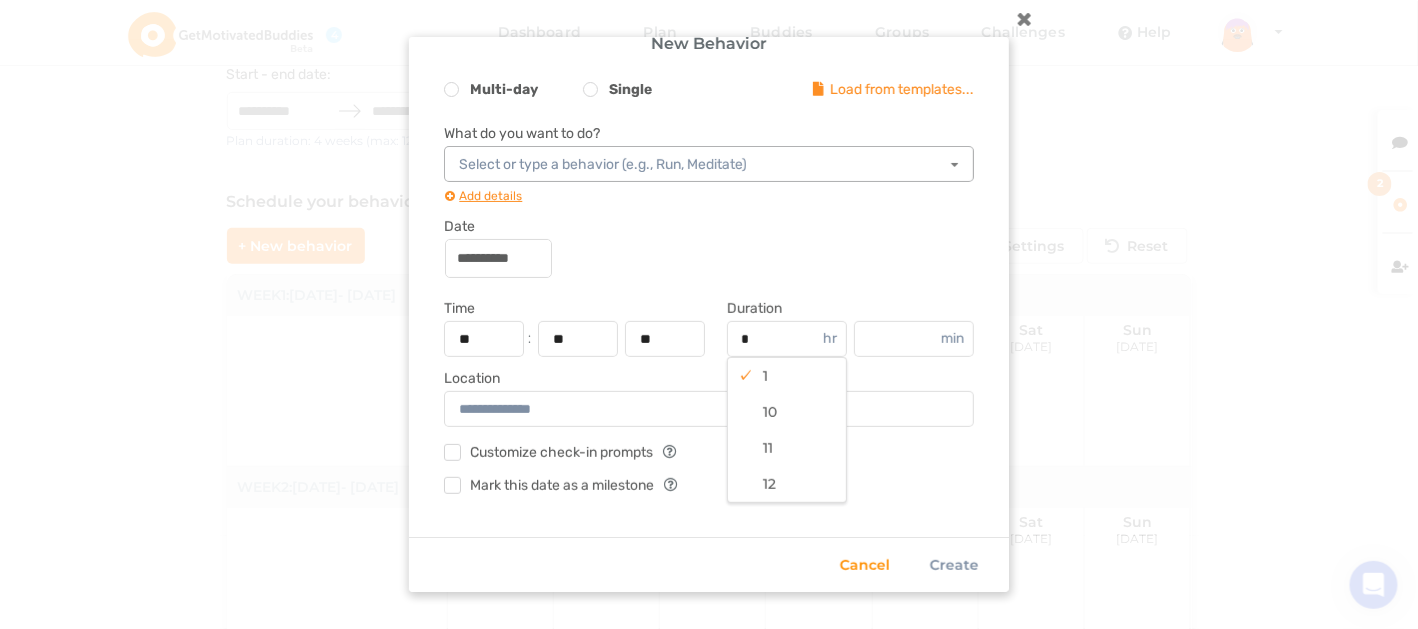 type on "*" 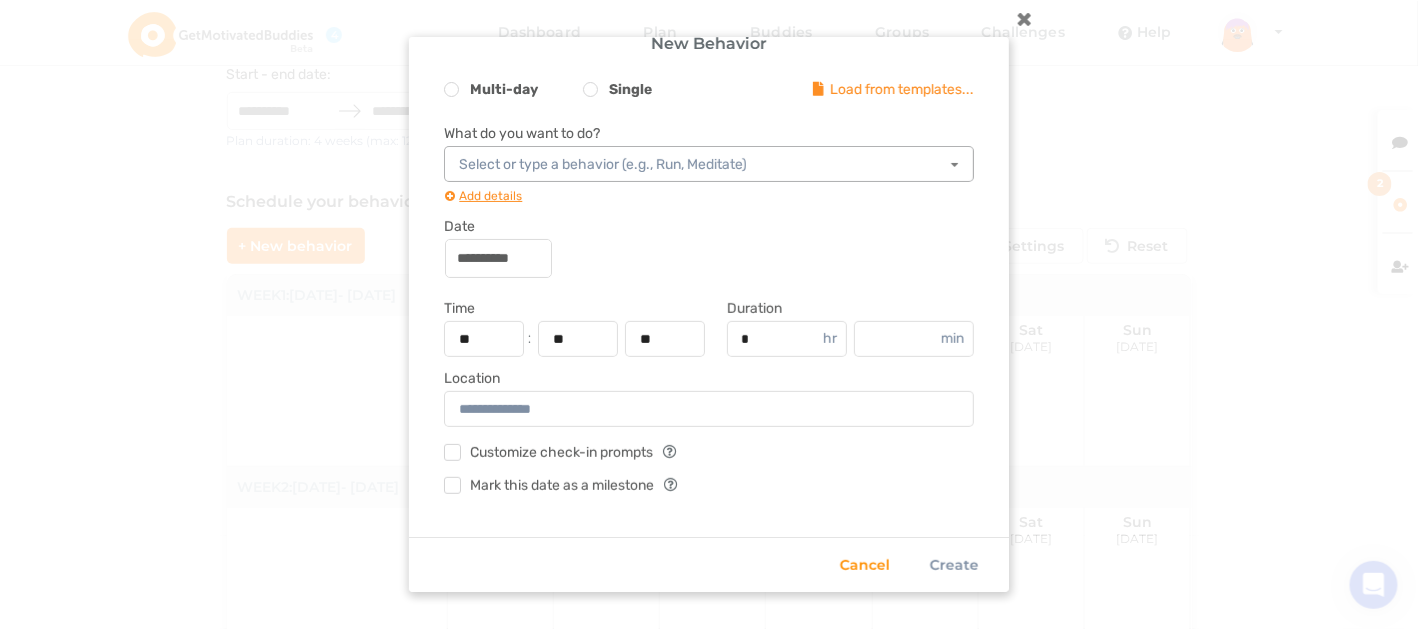 click at bounding box center [709, 409] 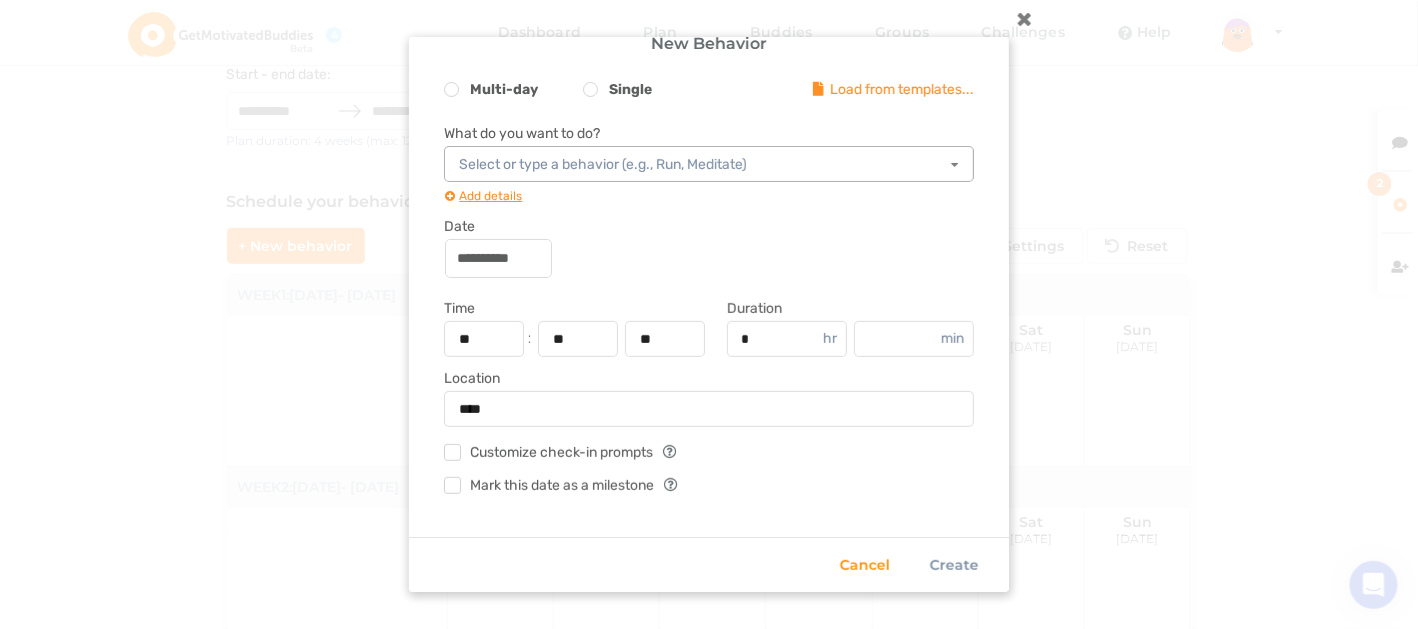 type on "****" 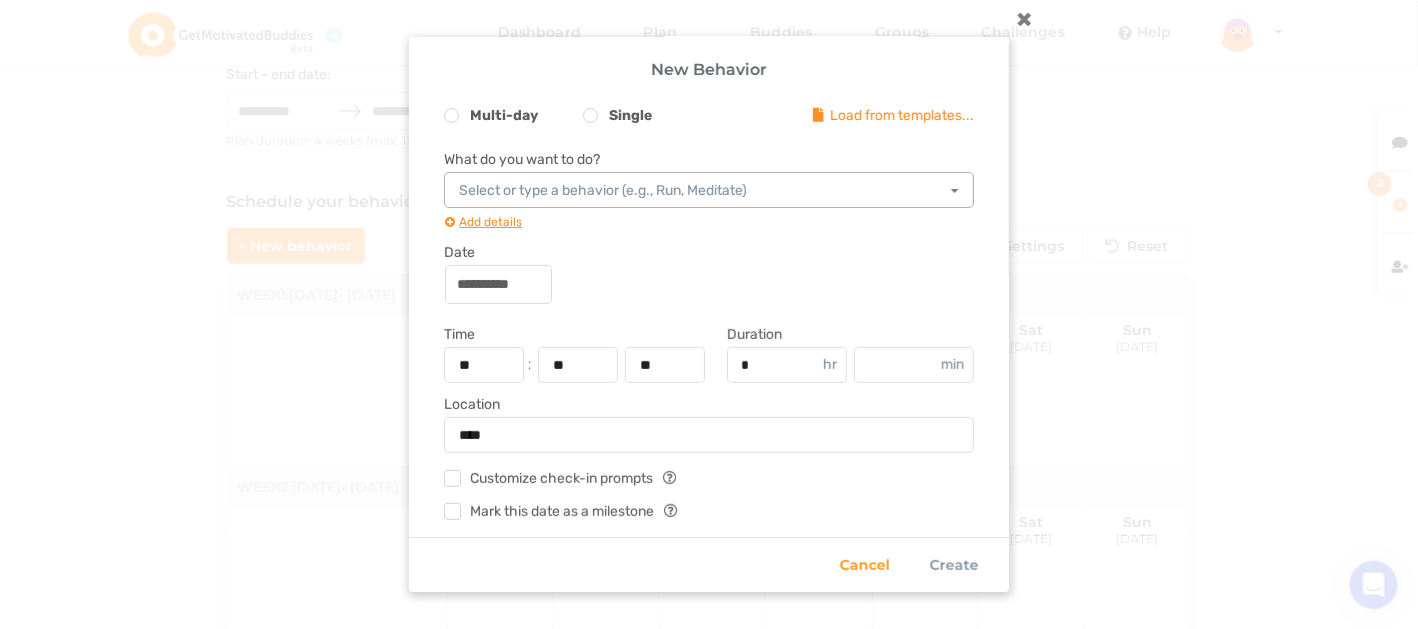 scroll, scrollTop: 0, scrollLeft: 0, axis: both 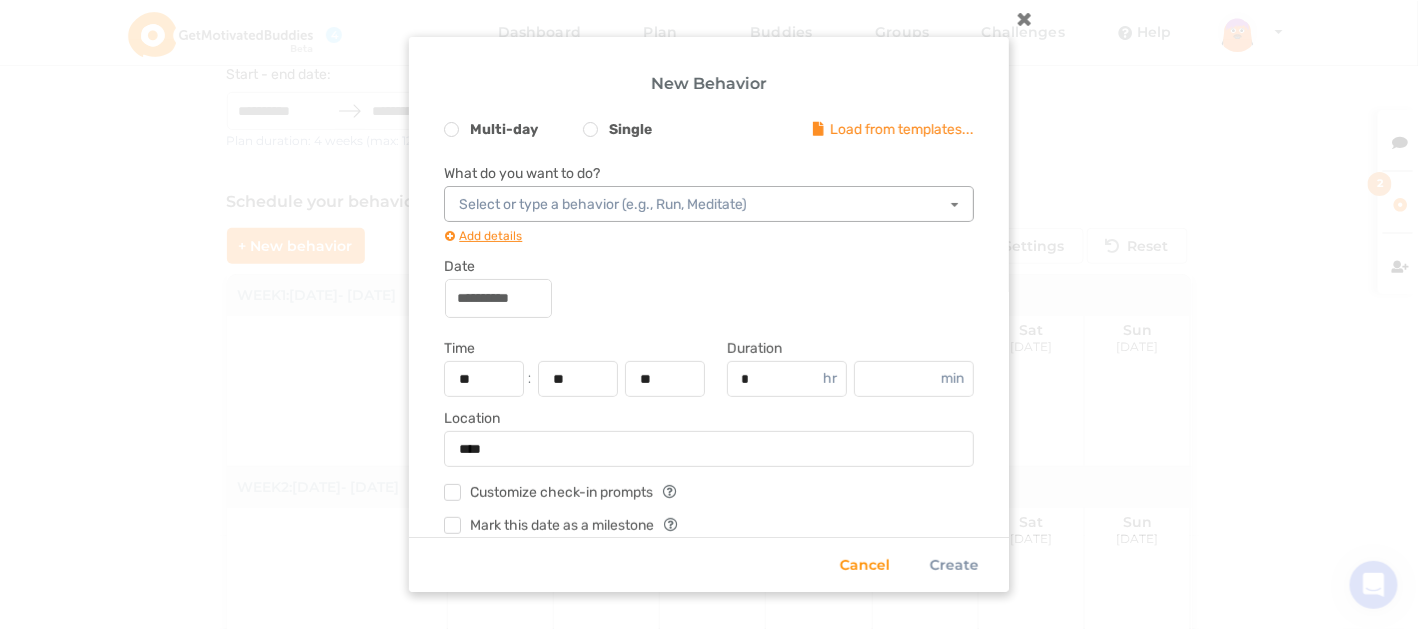 click on "**********" at bounding box center [709, 287] 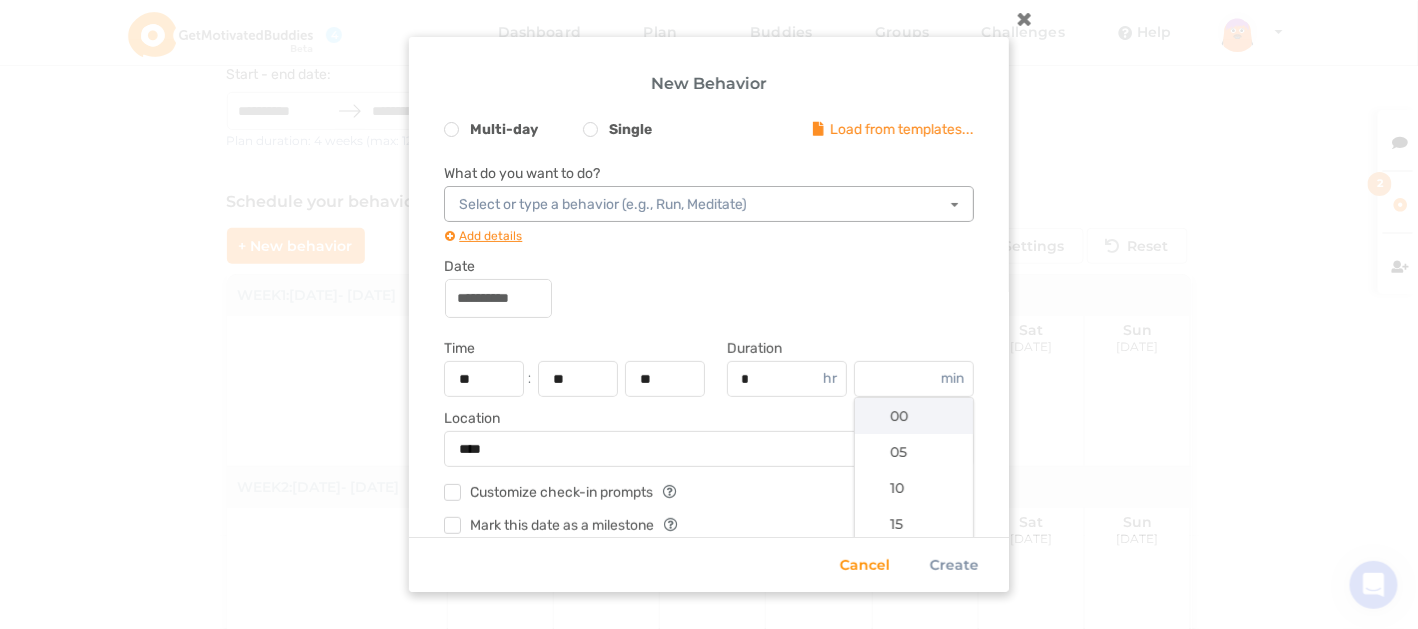 click on "00" at bounding box center [899, 416] 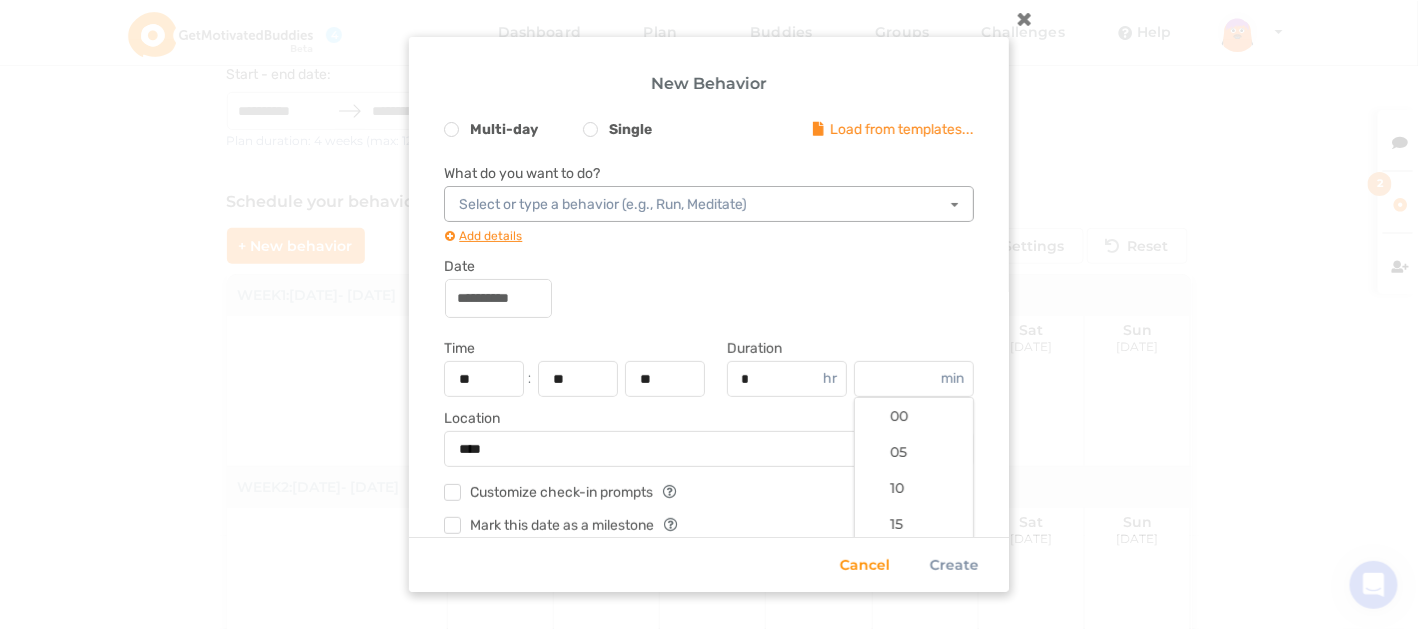 type on "**" 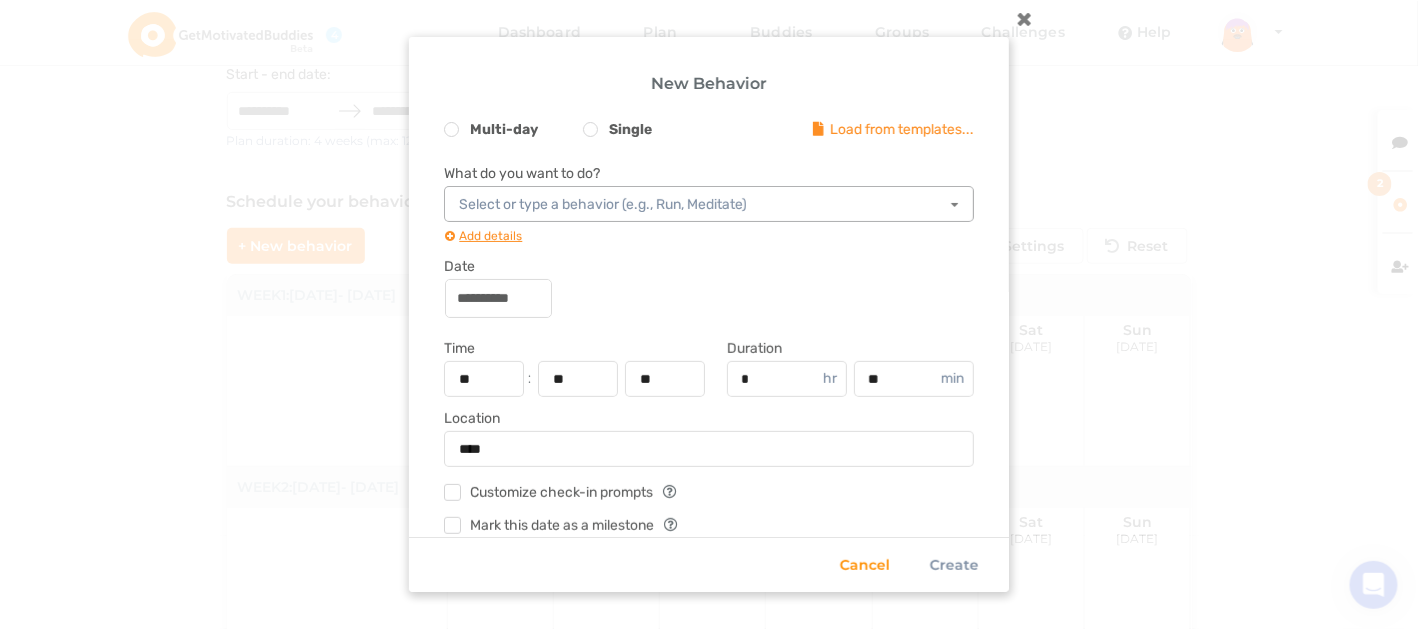 click on "**********" at bounding box center (709, 297) 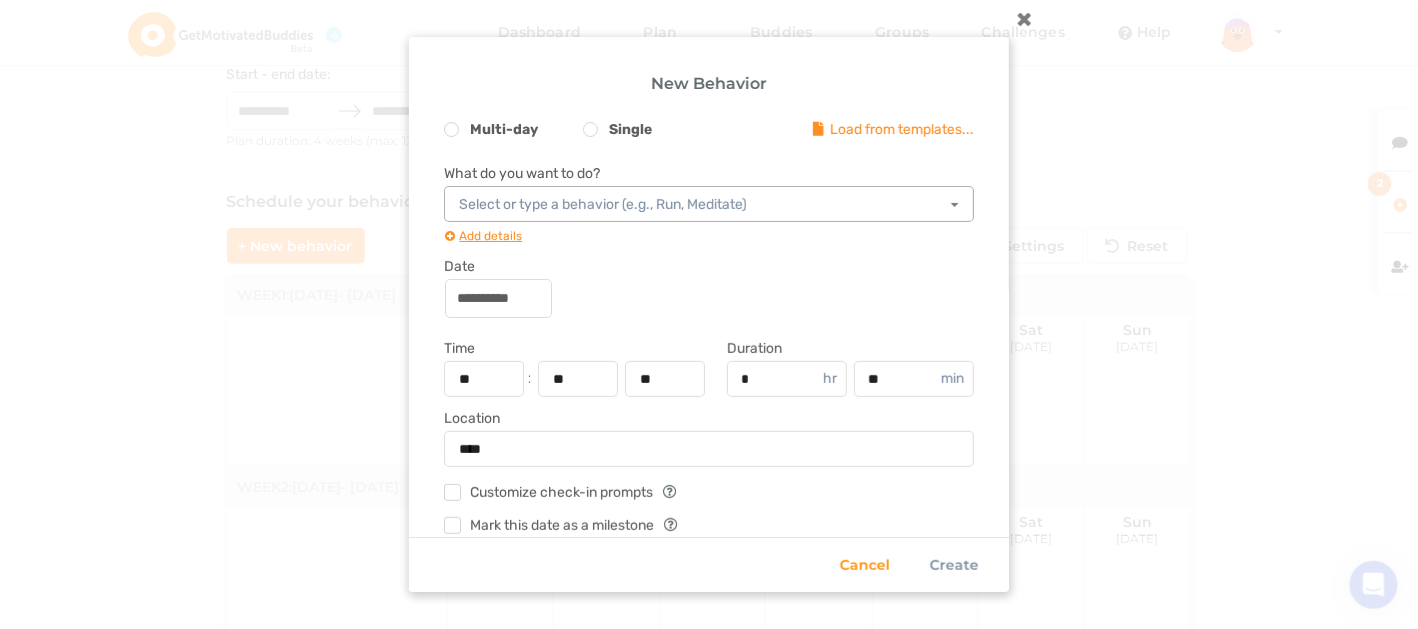 scroll, scrollTop: 40, scrollLeft: 0, axis: vertical 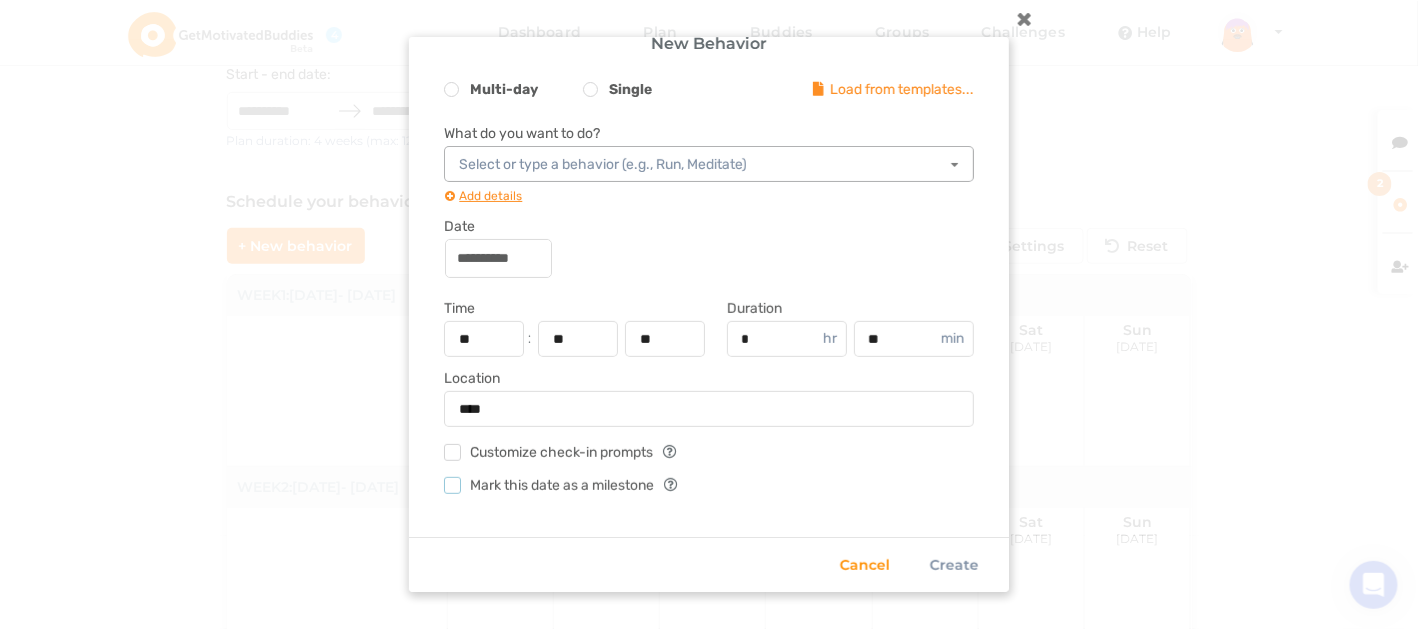 click on "Mark this date as a milestone" at bounding box center [549, 488] 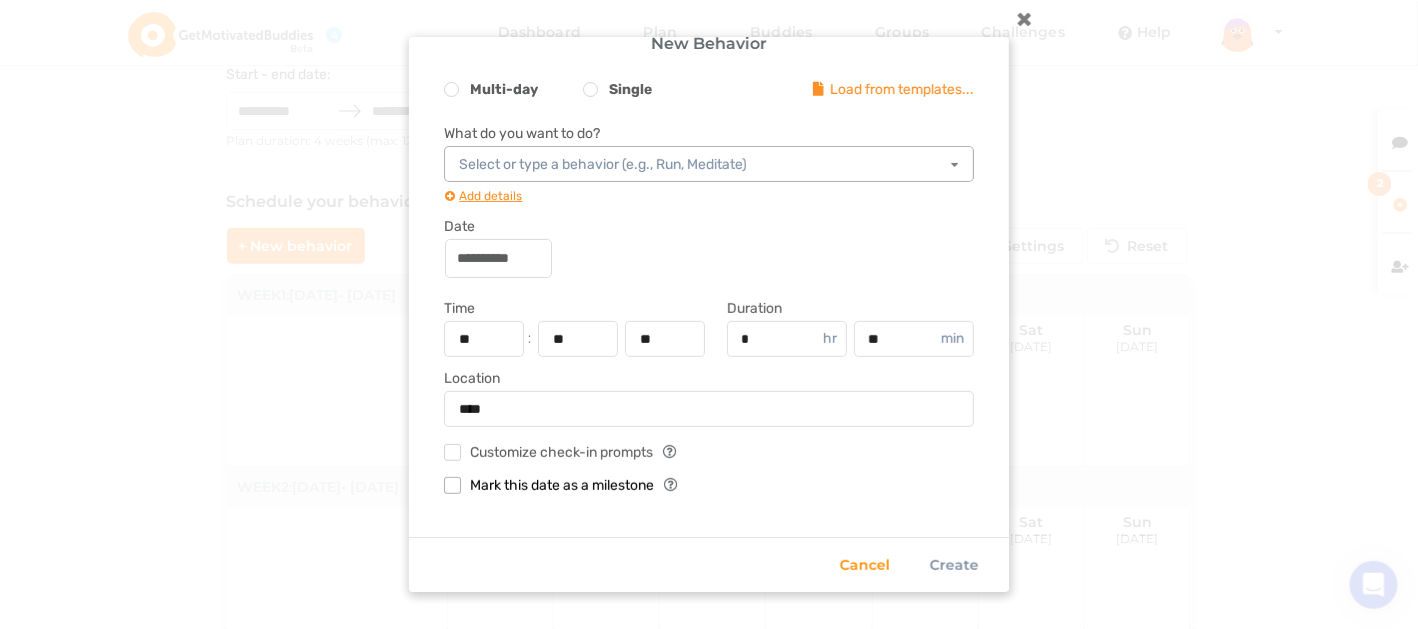 scroll, scrollTop: 132, scrollLeft: 0, axis: vertical 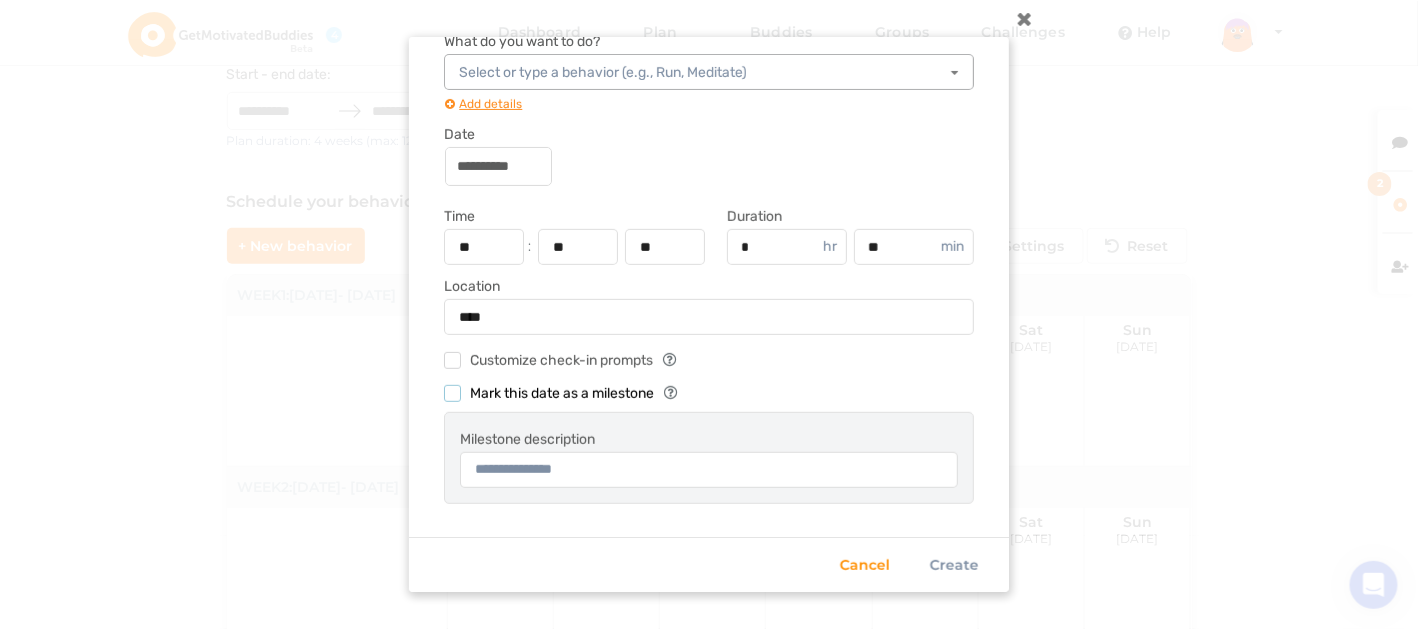 click on "Mark this date as a milestone" at bounding box center [549, 396] 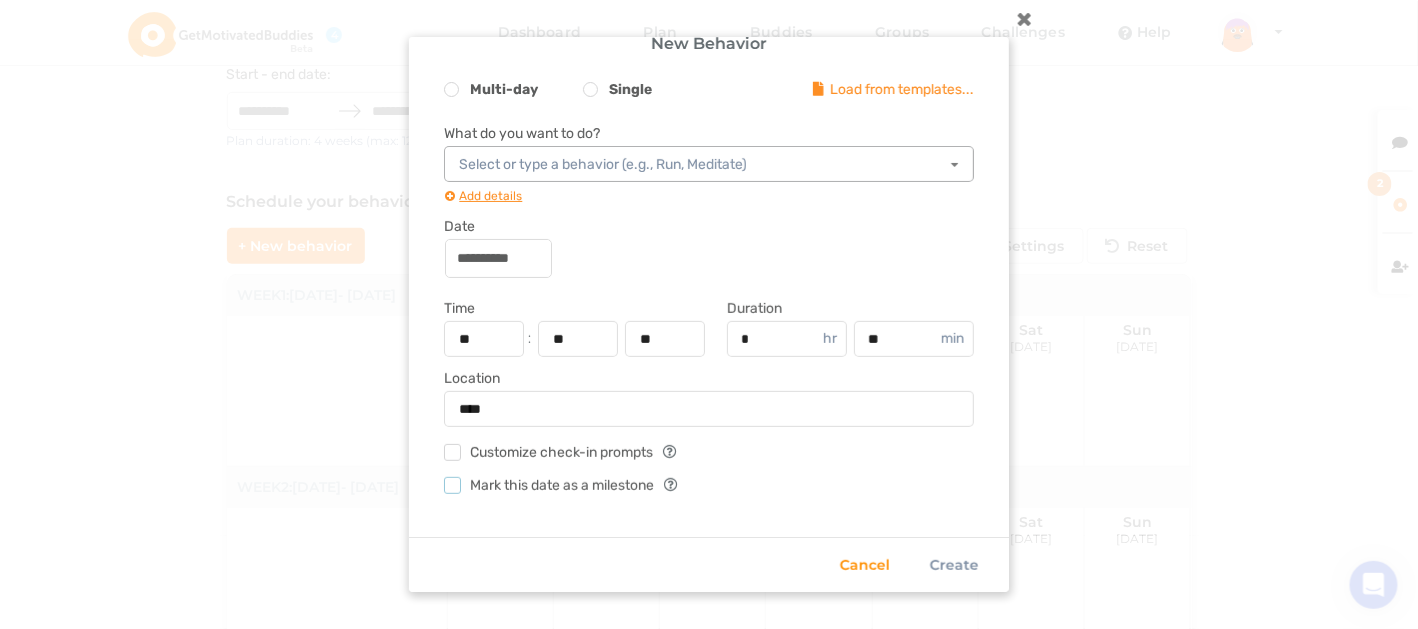 scroll, scrollTop: 0, scrollLeft: 0, axis: both 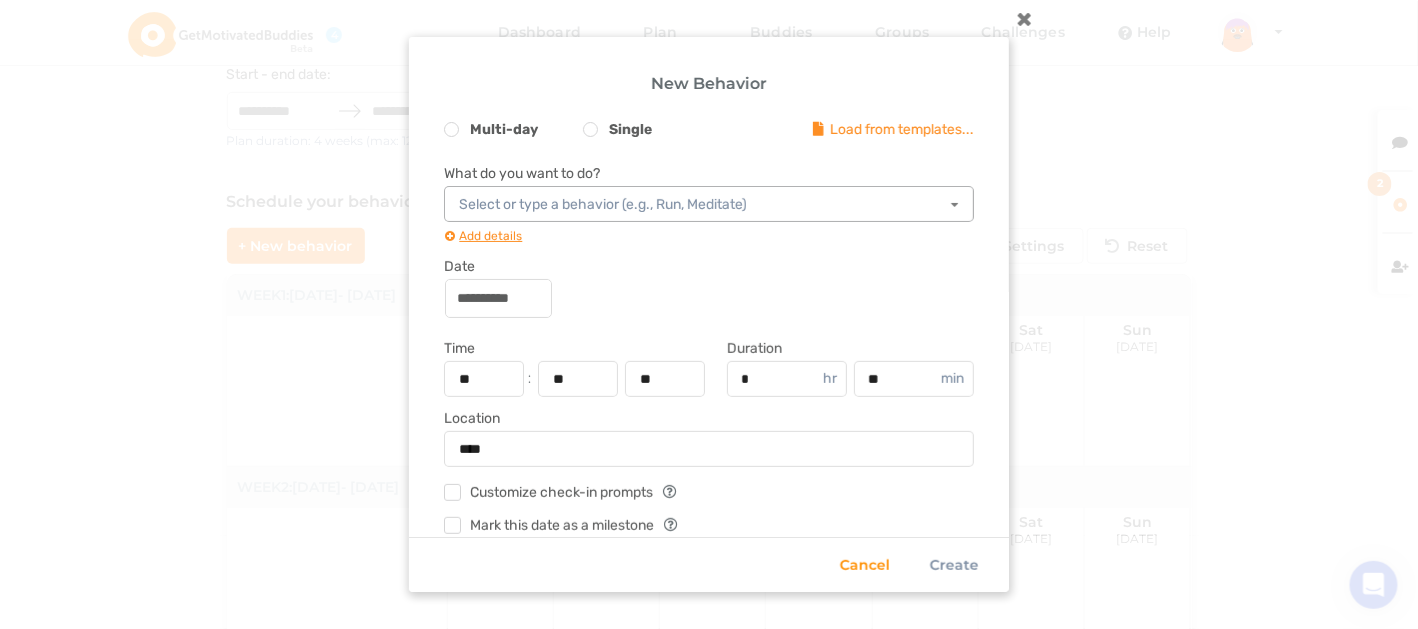 click on "**********" at bounding box center [709, 287] 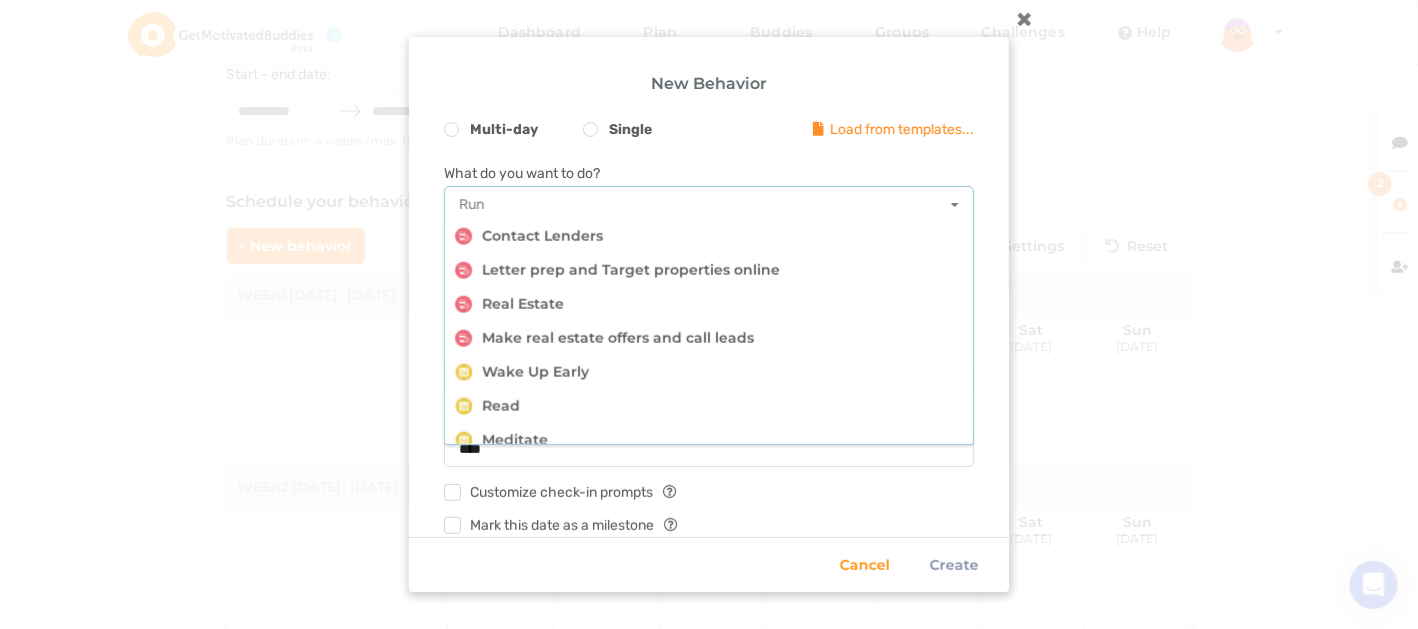 scroll, scrollTop: 830, scrollLeft: 0, axis: vertical 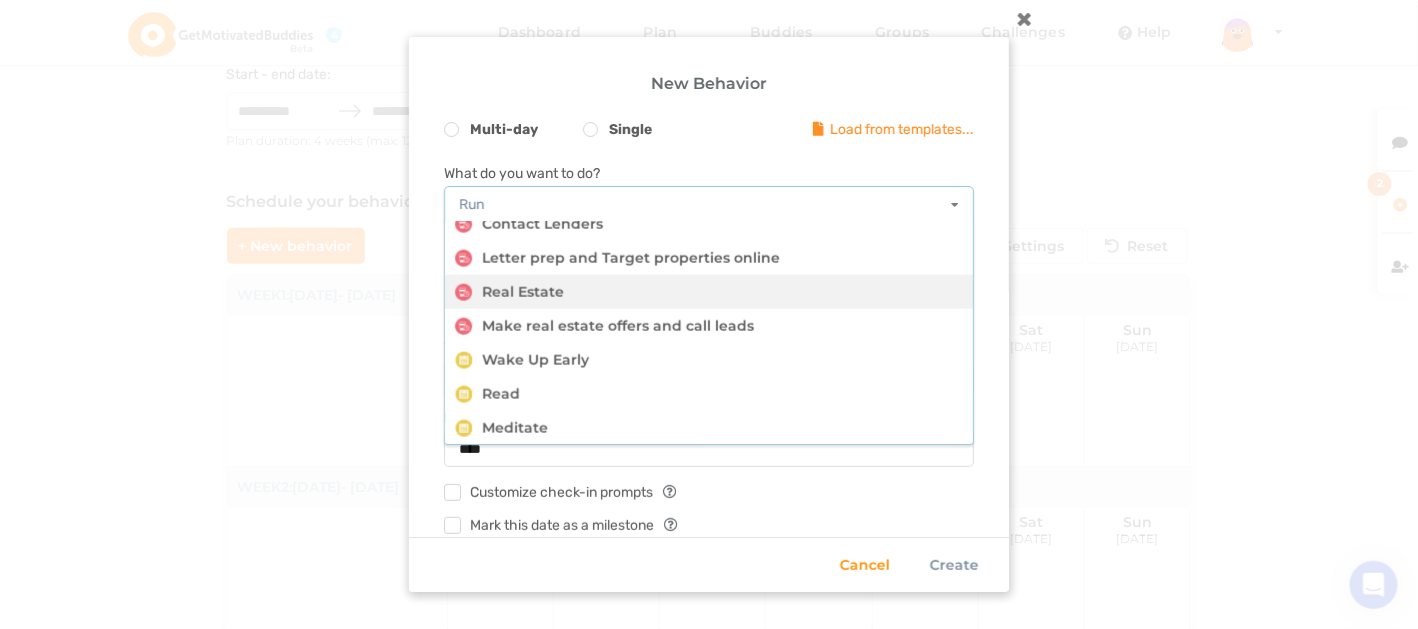 click on "Real Estate" at bounding box center [523, 292] 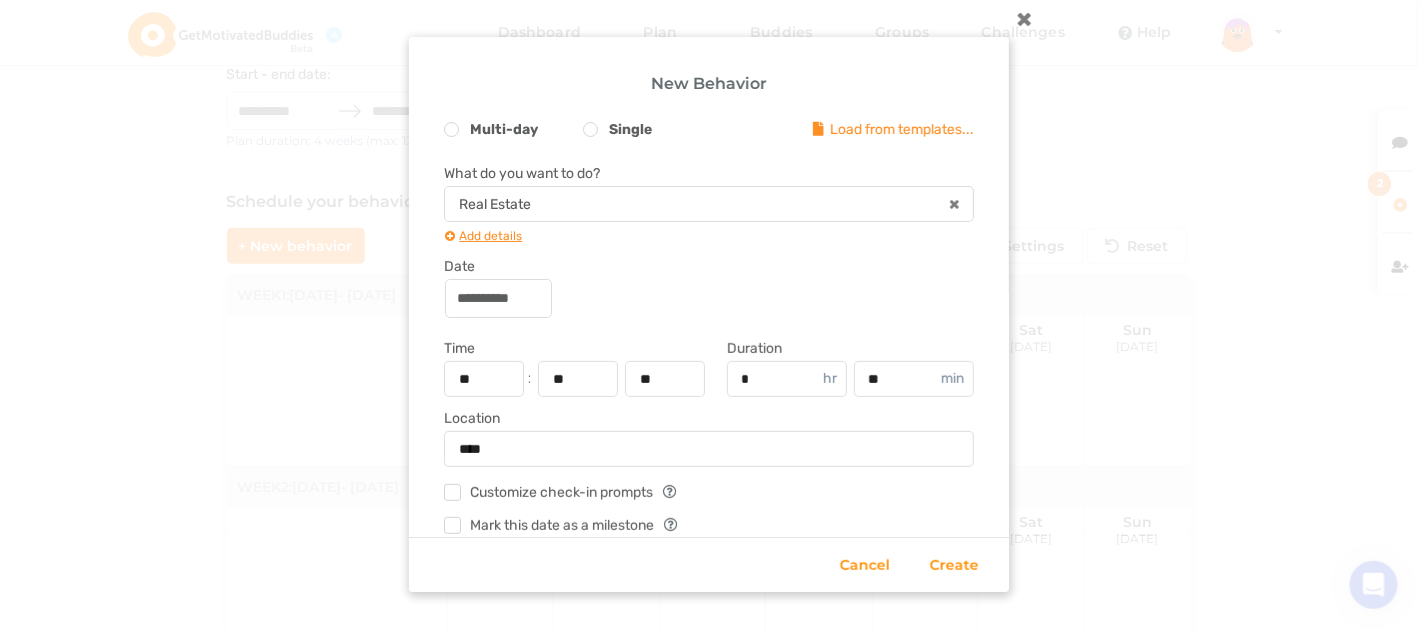 click on "Add details" at bounding box center (709, 236) 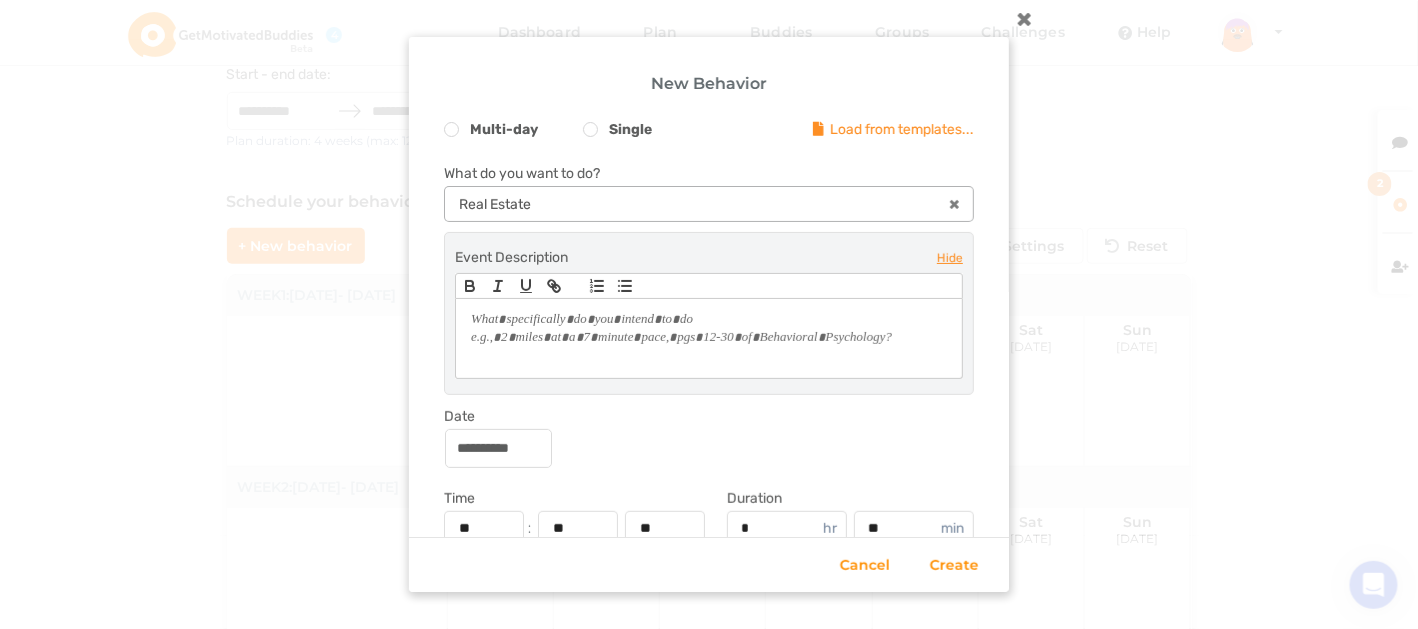 click at bounding box center (710, 204) 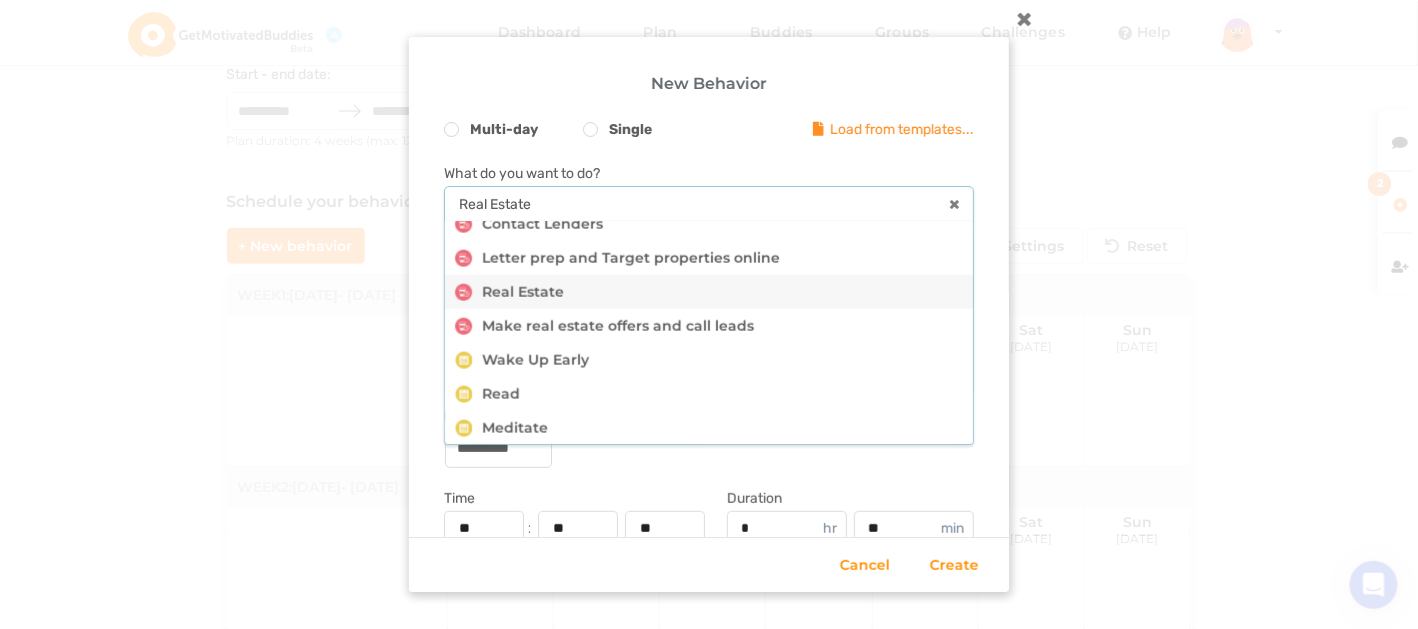 click on "What do you want to do?" at bounding box center (709, 174) 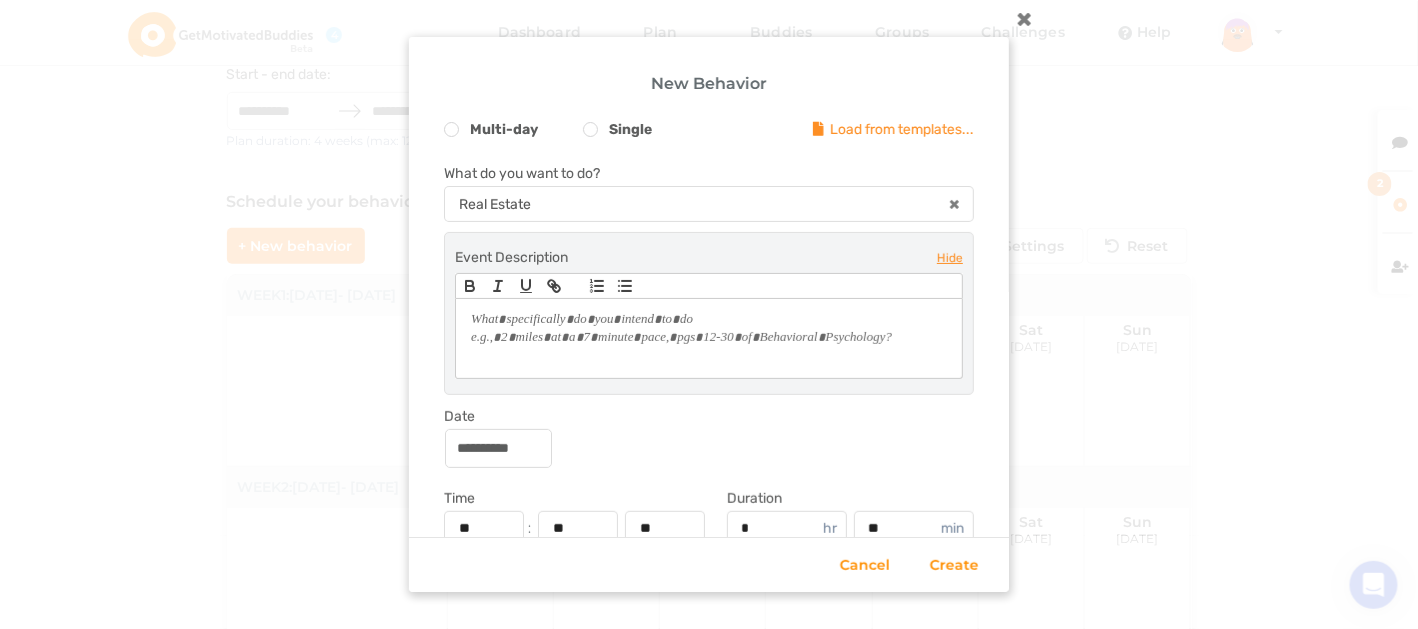 click at bounding box center [709, 320] 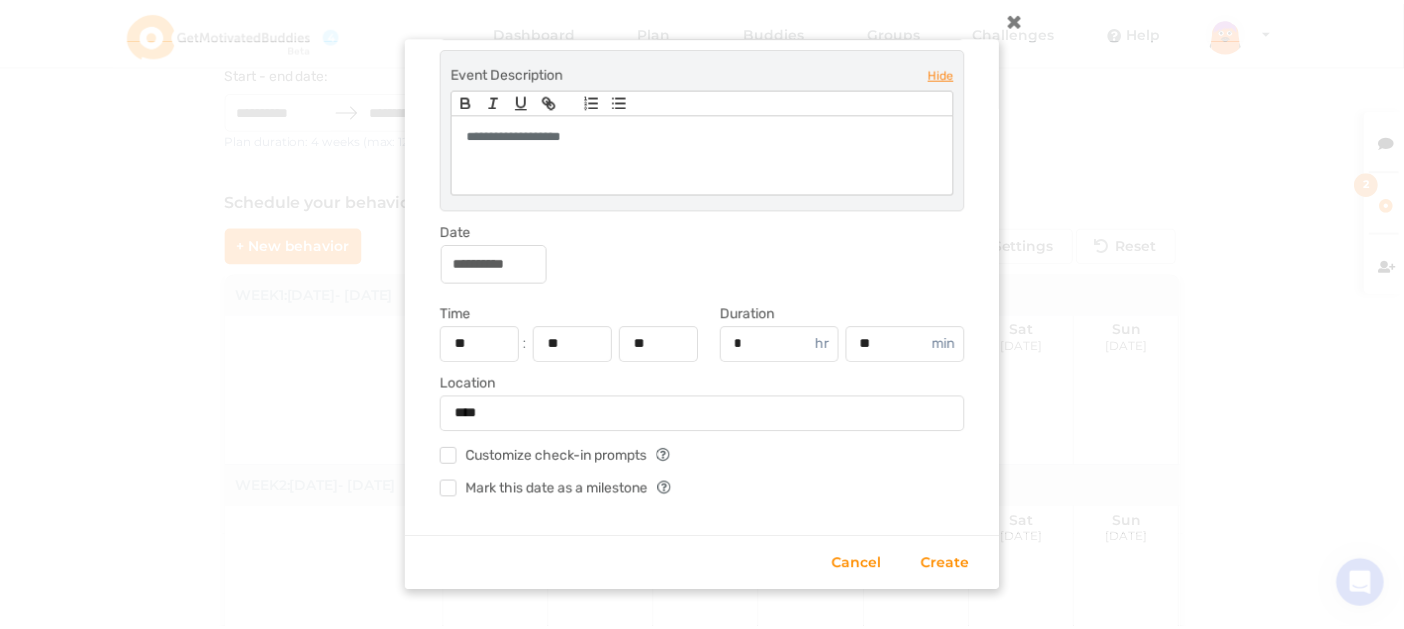 scroll, scrollTop: 189, scrollLeft: 0, axis: vertical 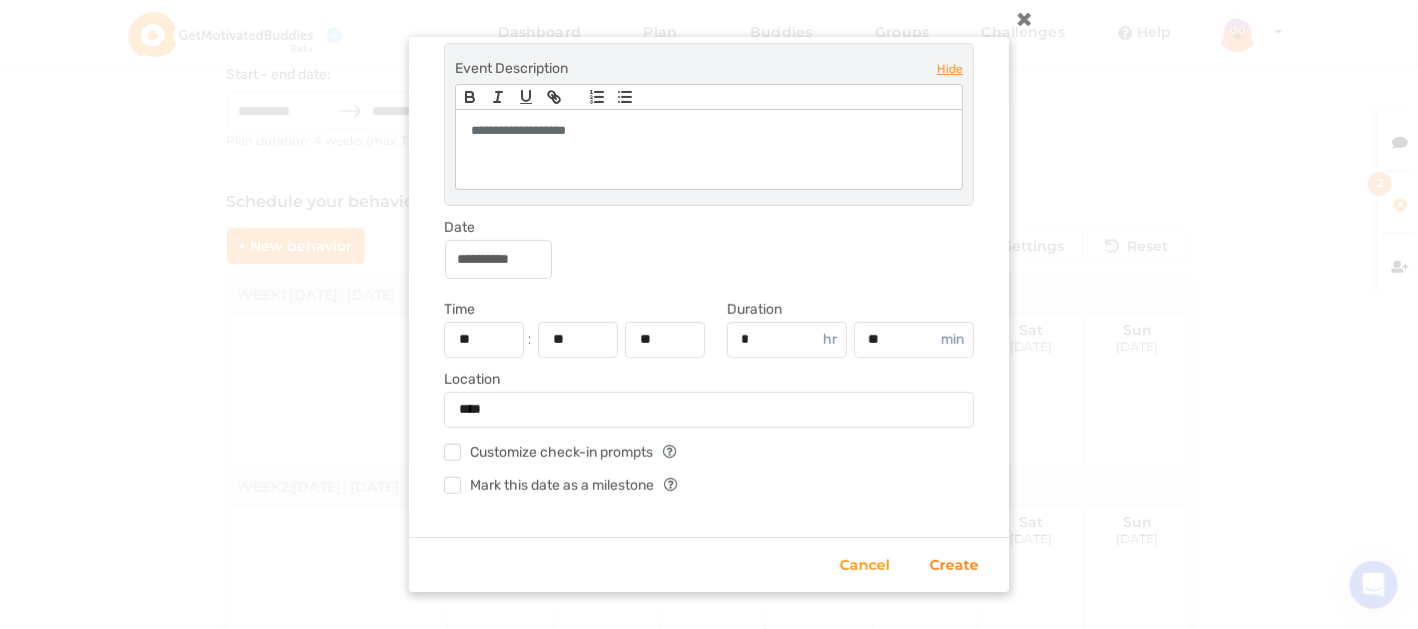 click on "Create" at bounding box center (954, 565) 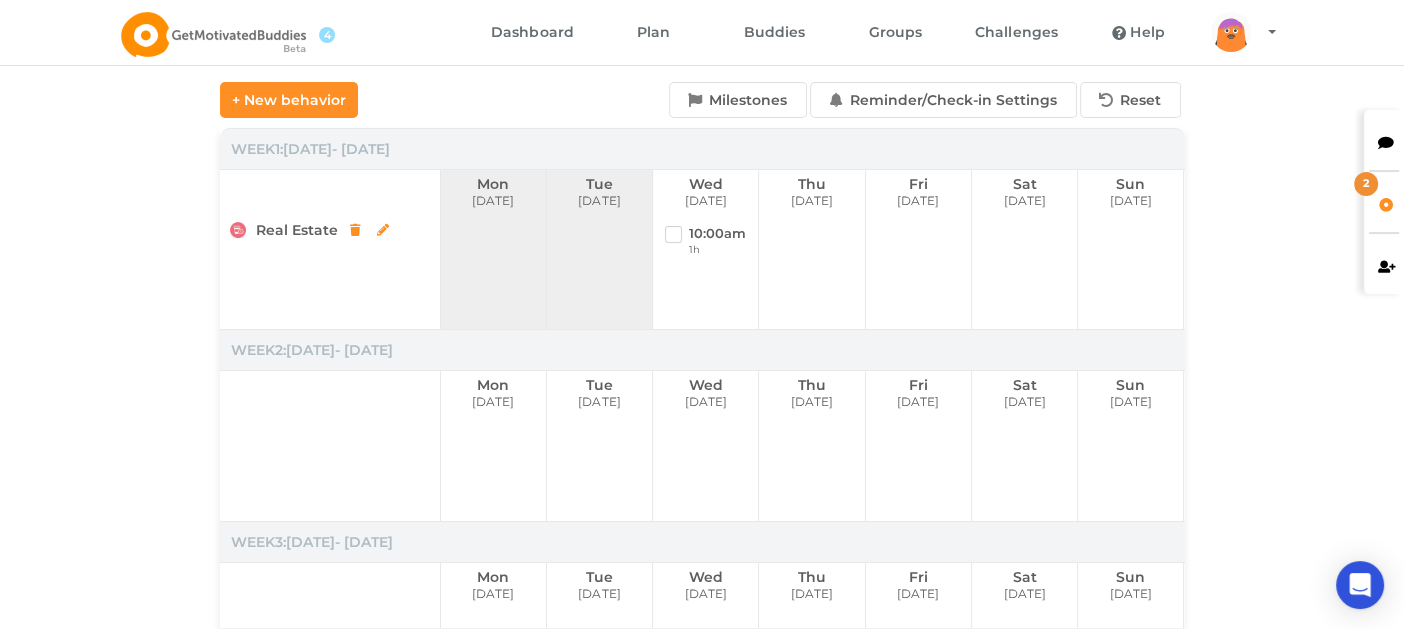 scroll, scrollTop: 299, scrollLeft: 0, axis: vertical 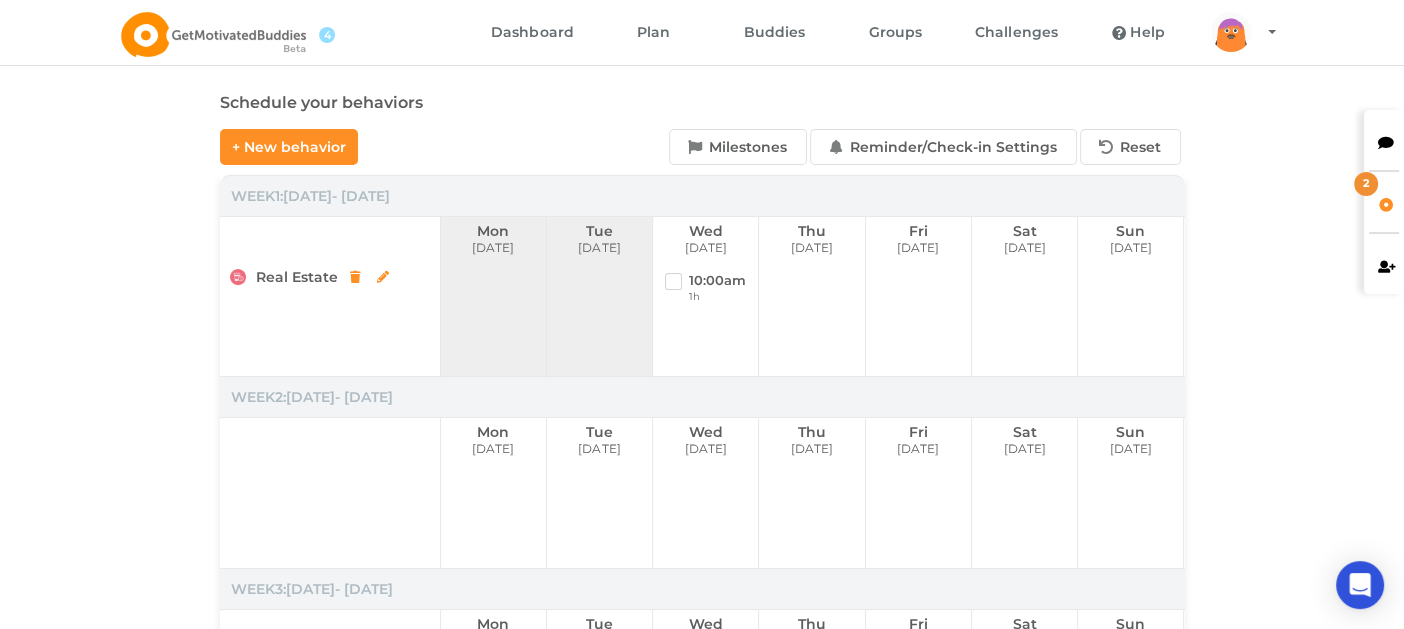 click on "**********" at bounding box center [702, 300] 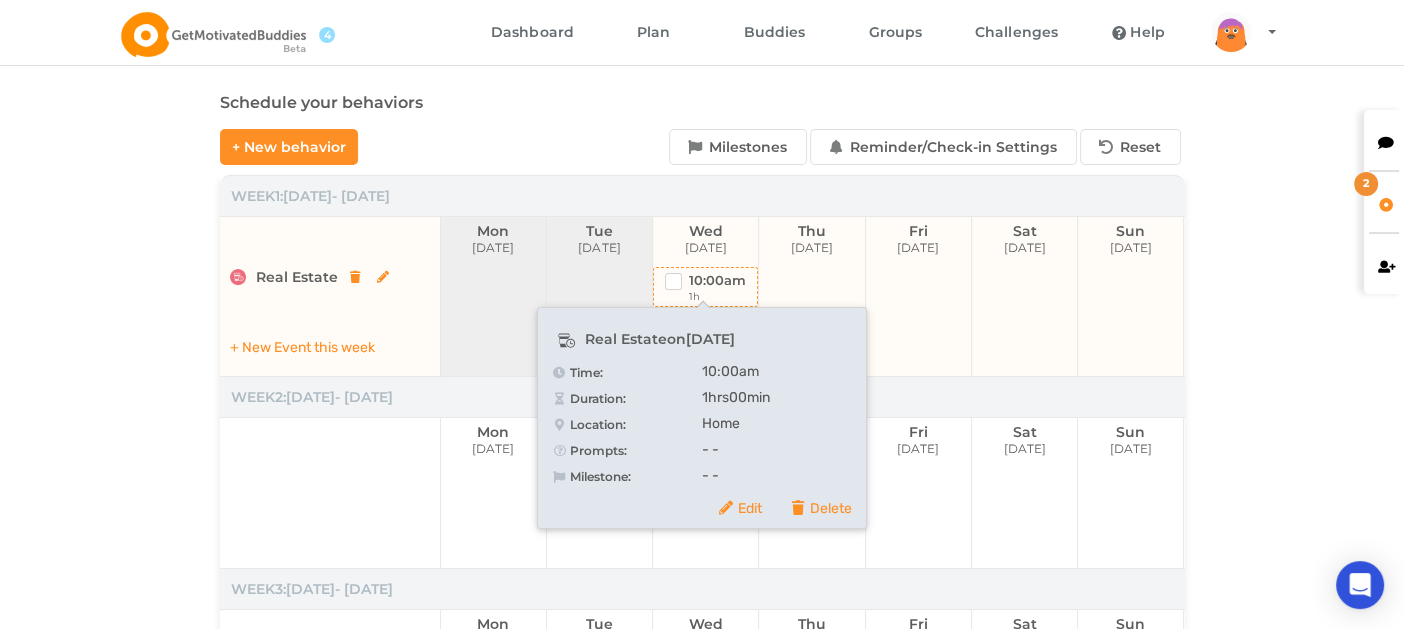 click on "10 : 00 am" at bounding box center [717, 280] 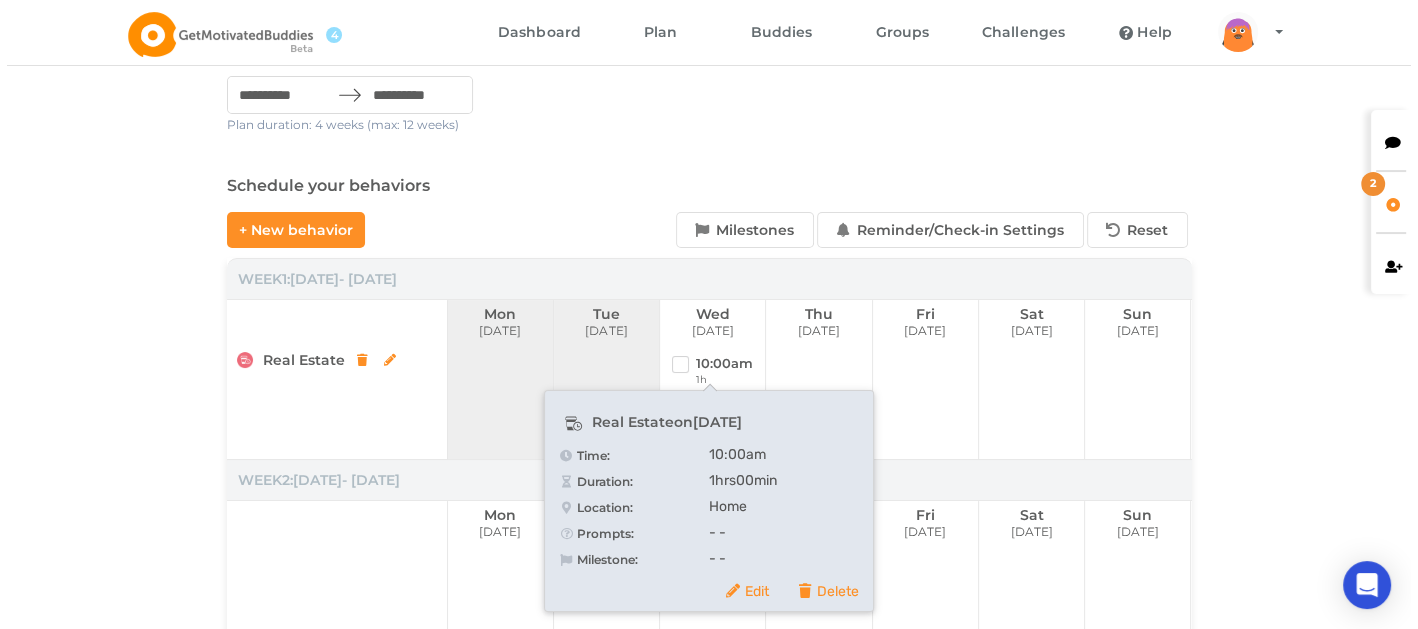 scroll, scrollTop: 99, scrollLeft: 0, axis: vertical 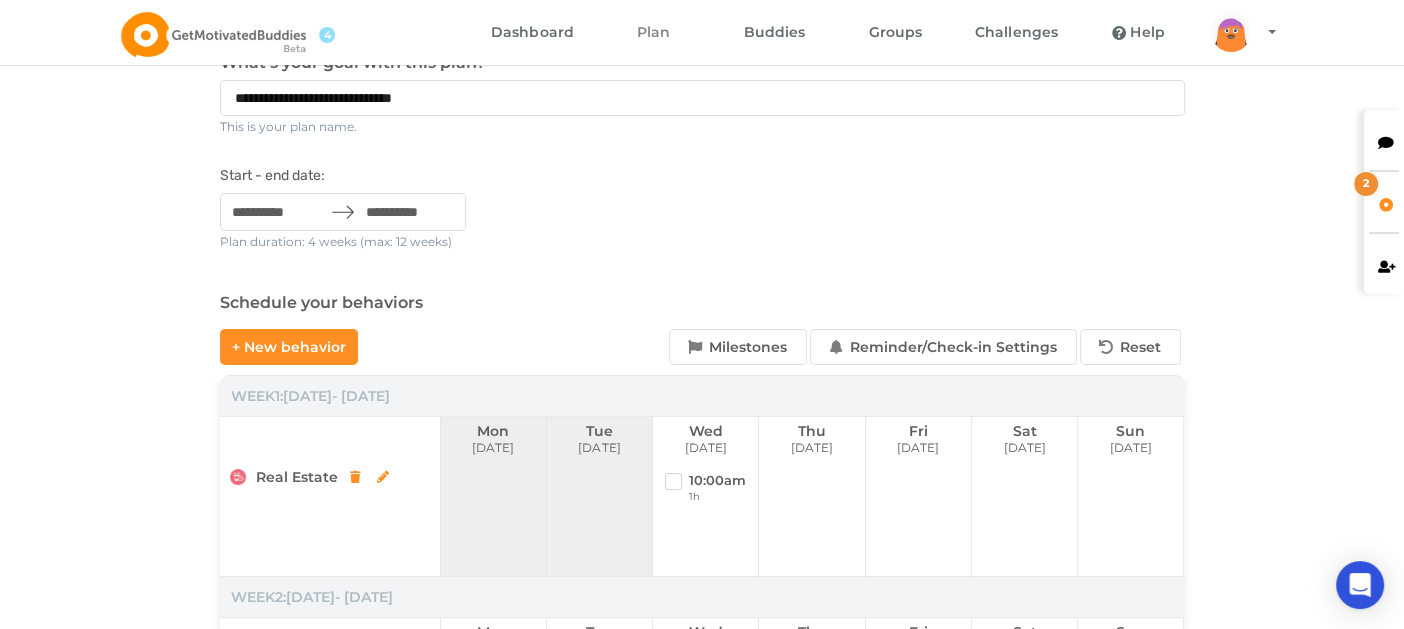 click on "Plan" at bounding box center (653, 32) 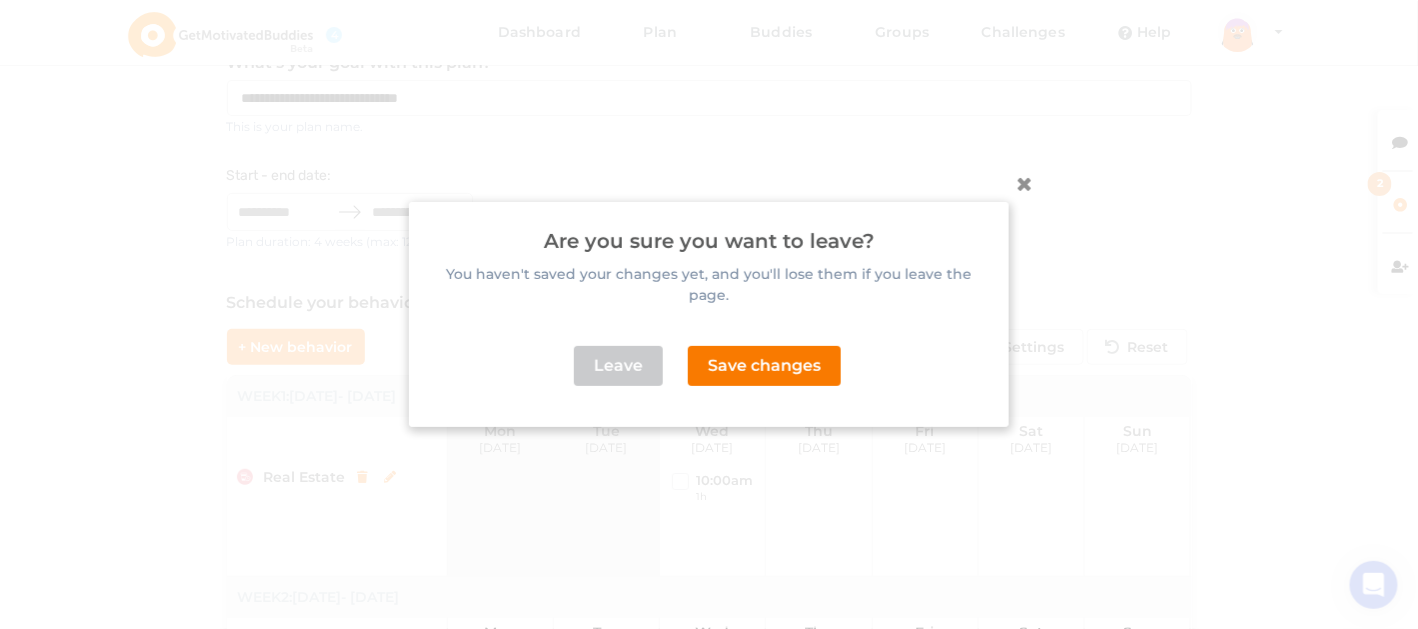 click on "Save changes" at bounding box center (764, 366) 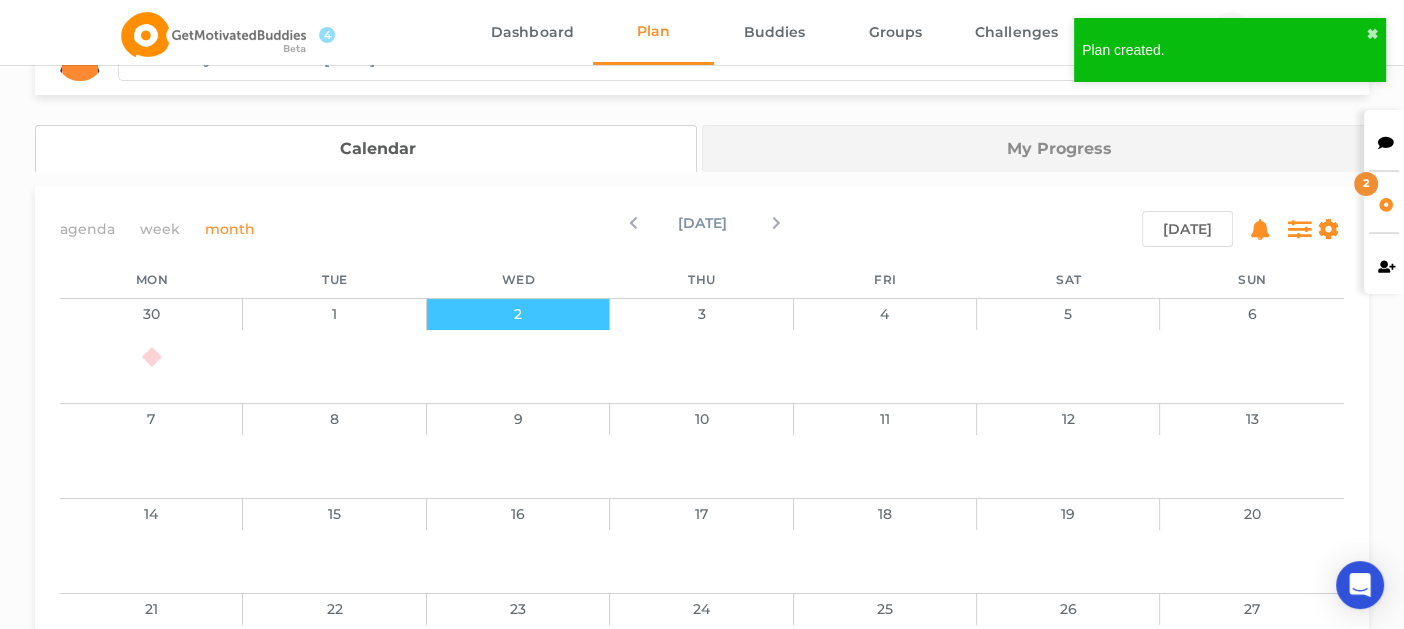 scroll, scrollTop: 99, scrollLeft: 0, axis: vertical 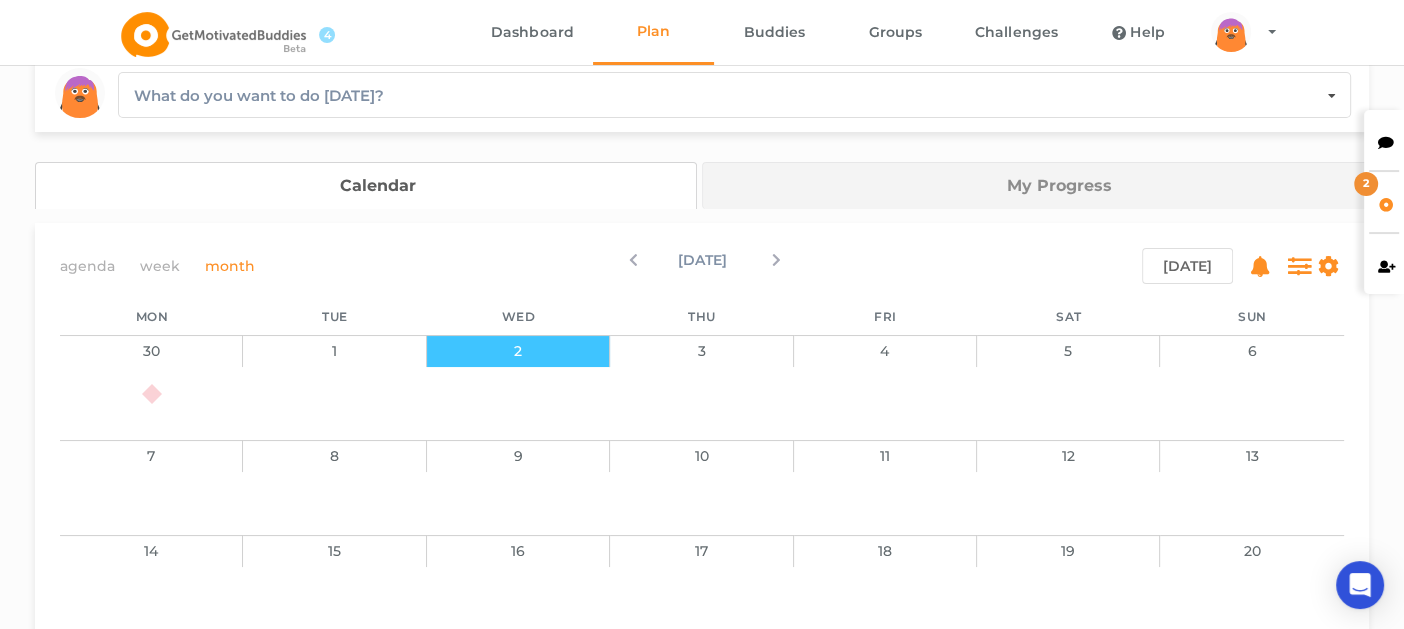 click on "2" at bounding box center (518, 351) 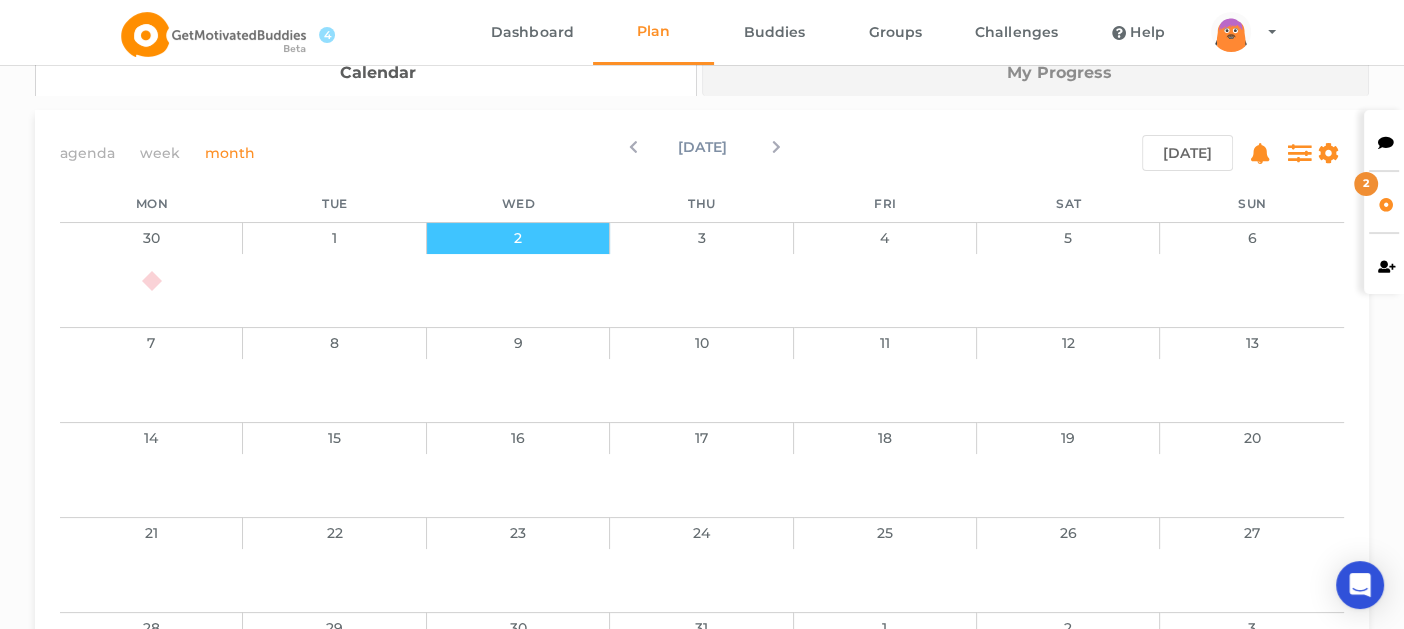 scroll, scrollTop: 0, scrollLeft: 0, axis: both 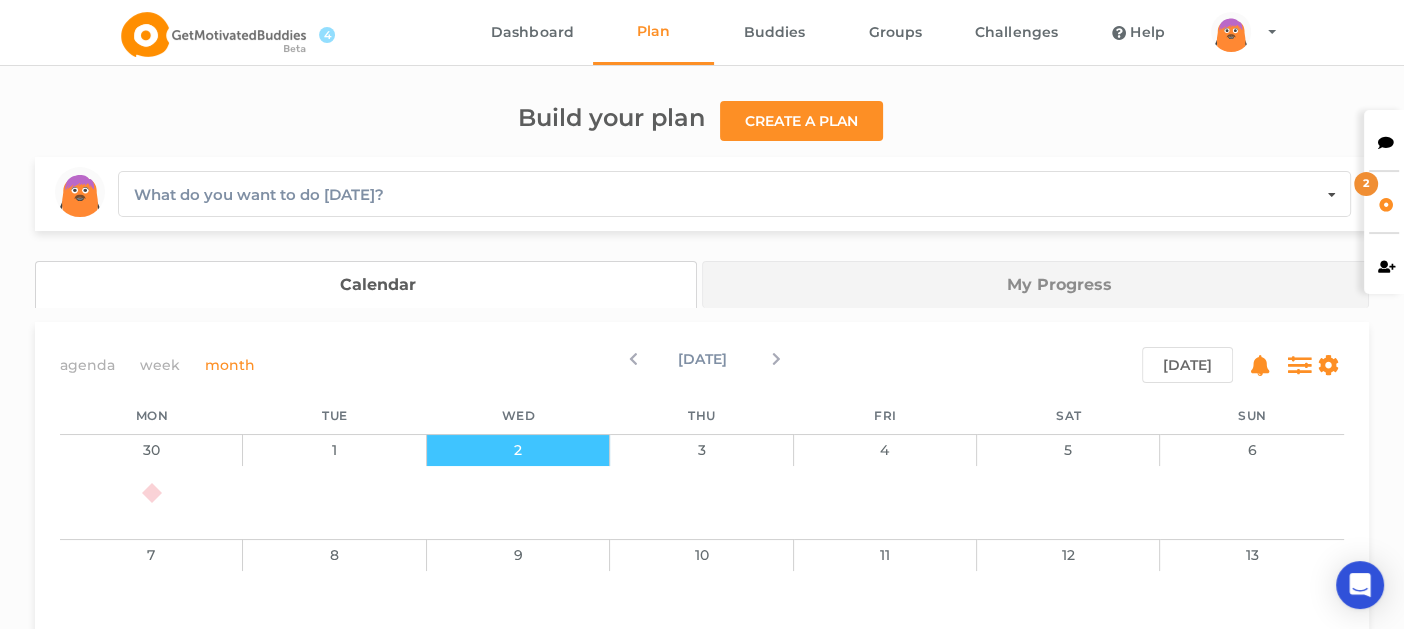 click on "3" at bounding box center [701, 450] 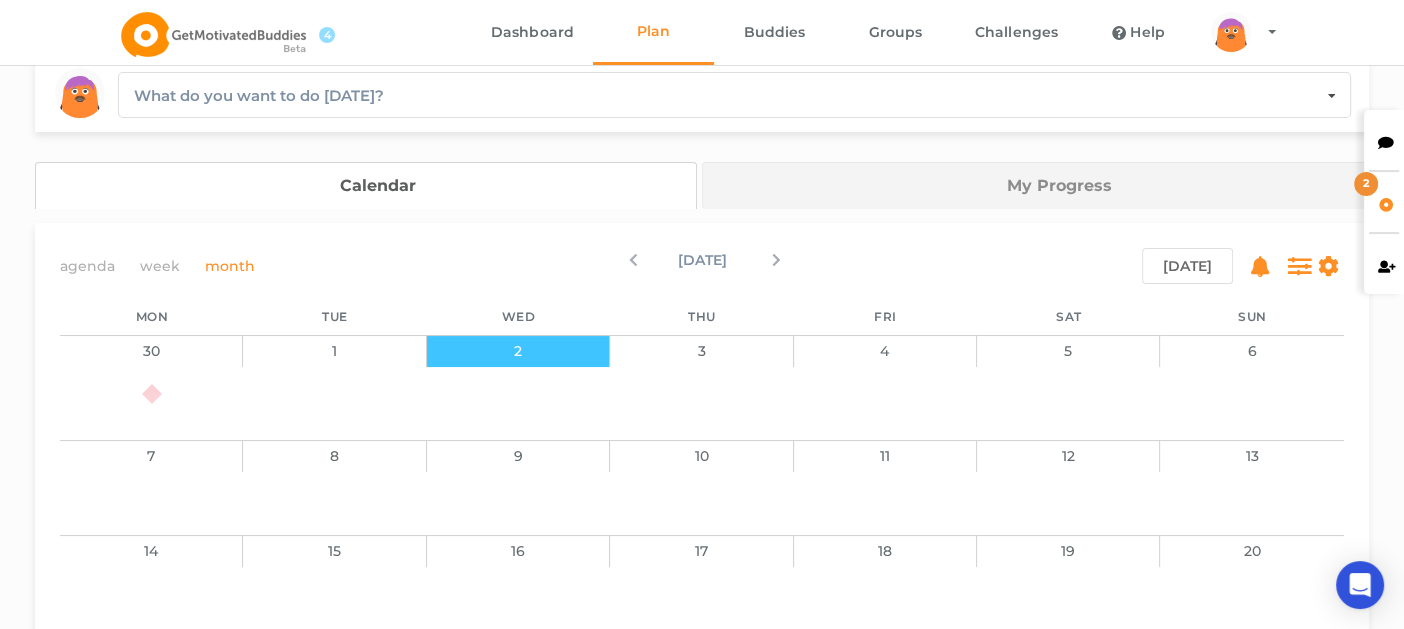 click on "1" at bounding box center (334, 380) 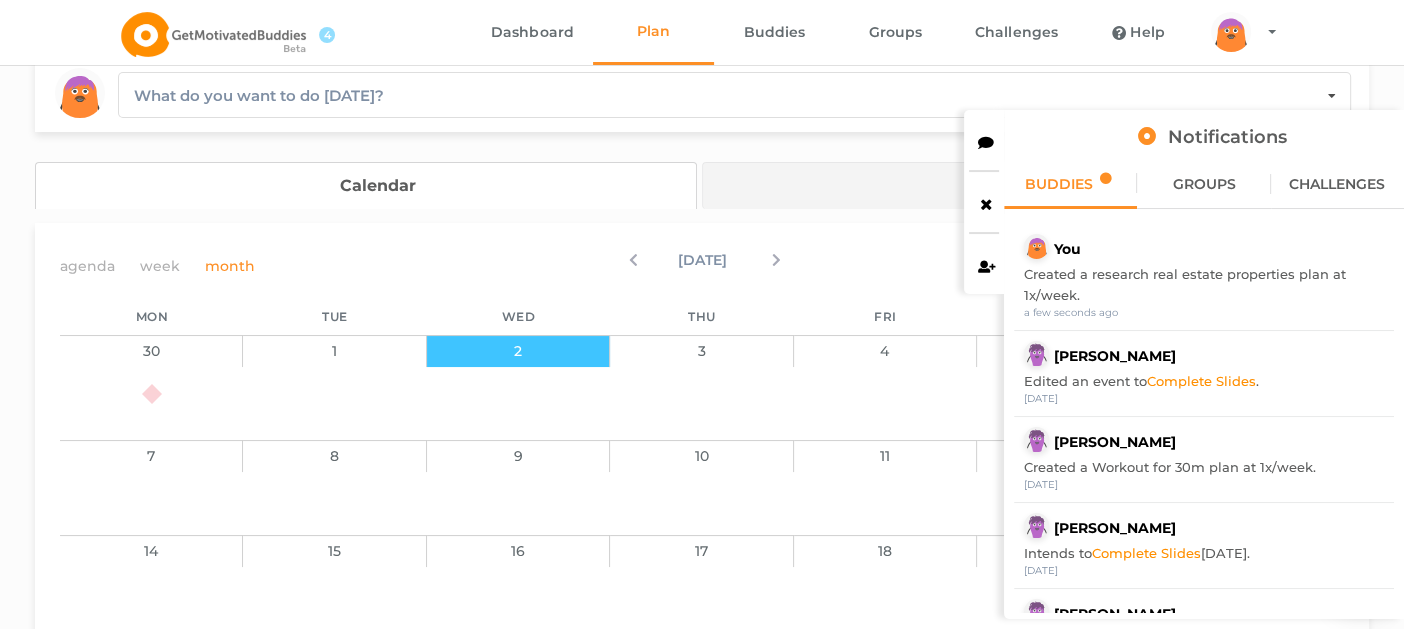 click on "Build your plan Create a plan arms Created with Sketch. legs Created with Sketch.
hairs/back/hair13
Created with Sketch.
bodies/body5
Created with Sketch.
eyes/eyes10
Created with Sketch.
mouths/mouth8
Created with Sketch.
hairs/front/hair13
Created with Sketch.
What do you want to do [DATE]? Recent behaviours Real Estate Make calls to property owners Make real estate offers and call leads Letter prep and Target properties online Contact Lenders Most used templates No recently used templates. Create New Event Calendar agenda" at bounding box center [702, 471] 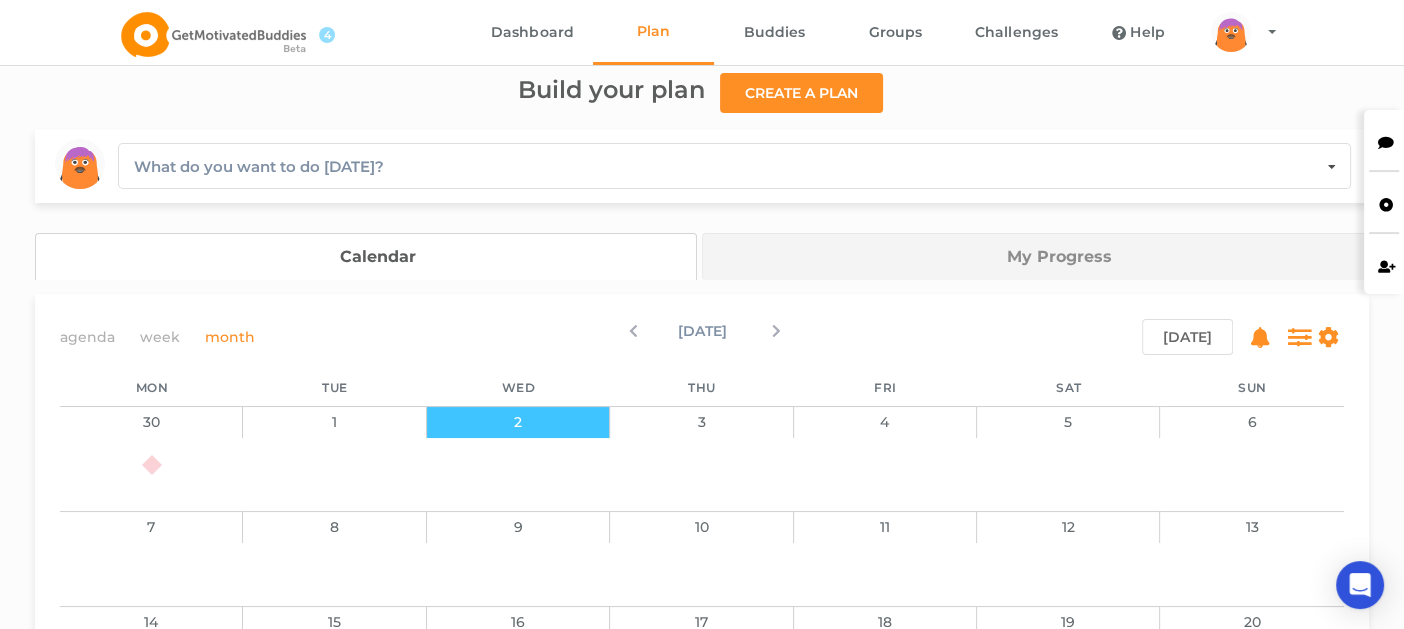 scroll, scrollTop: 0, scrollLeft: 0, axis: both 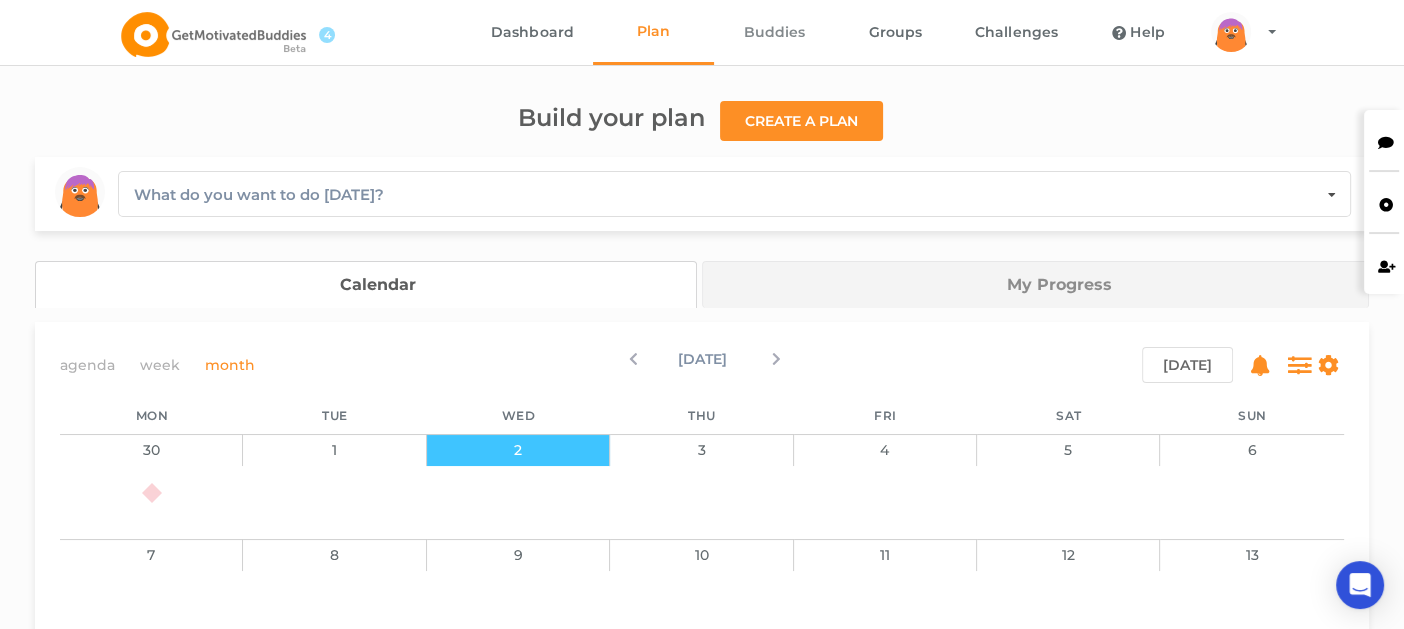 click on "Buddies" at bounding box center (774, 32) 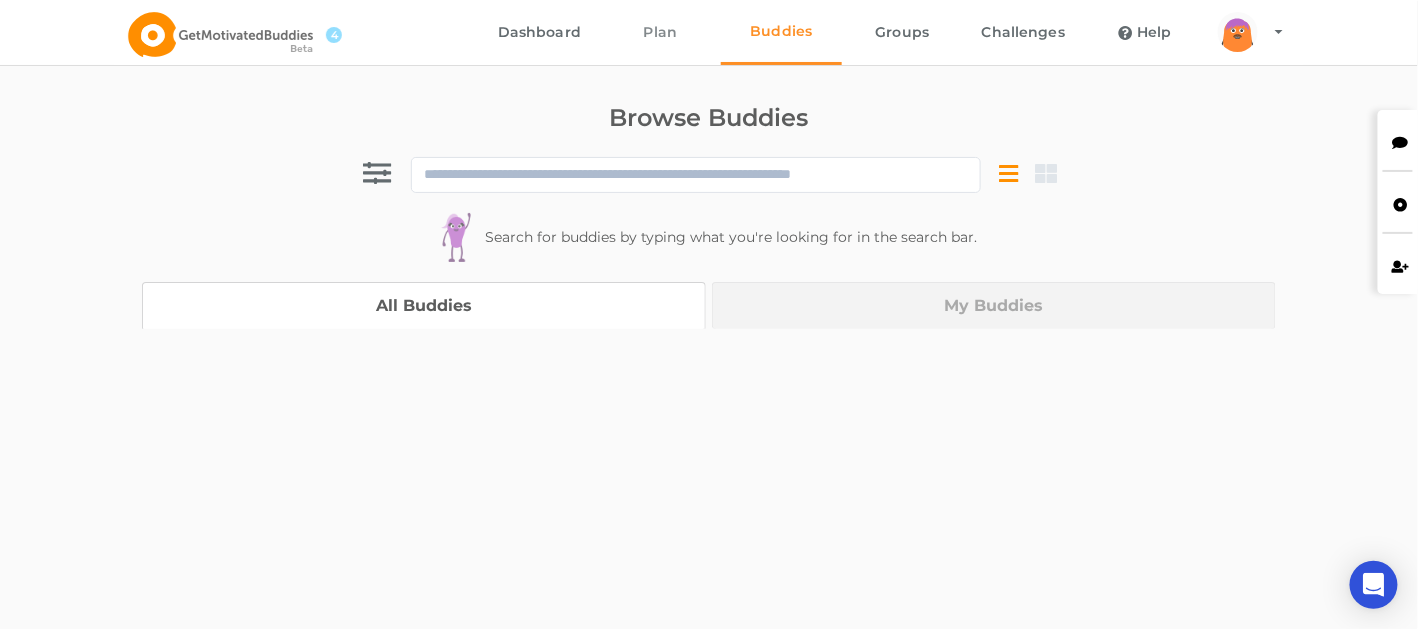 click on "Plan" at bounding box center [660, 32] 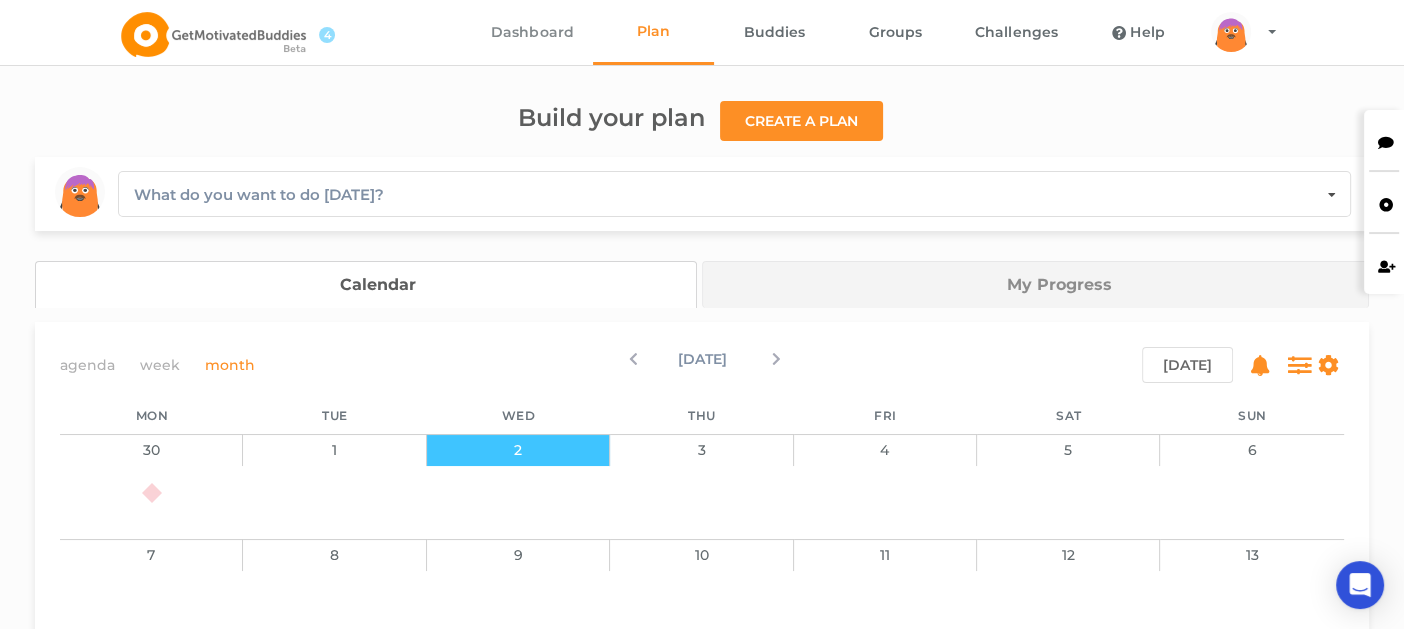 click on "Dashboard" at bounding box center (532, 32) 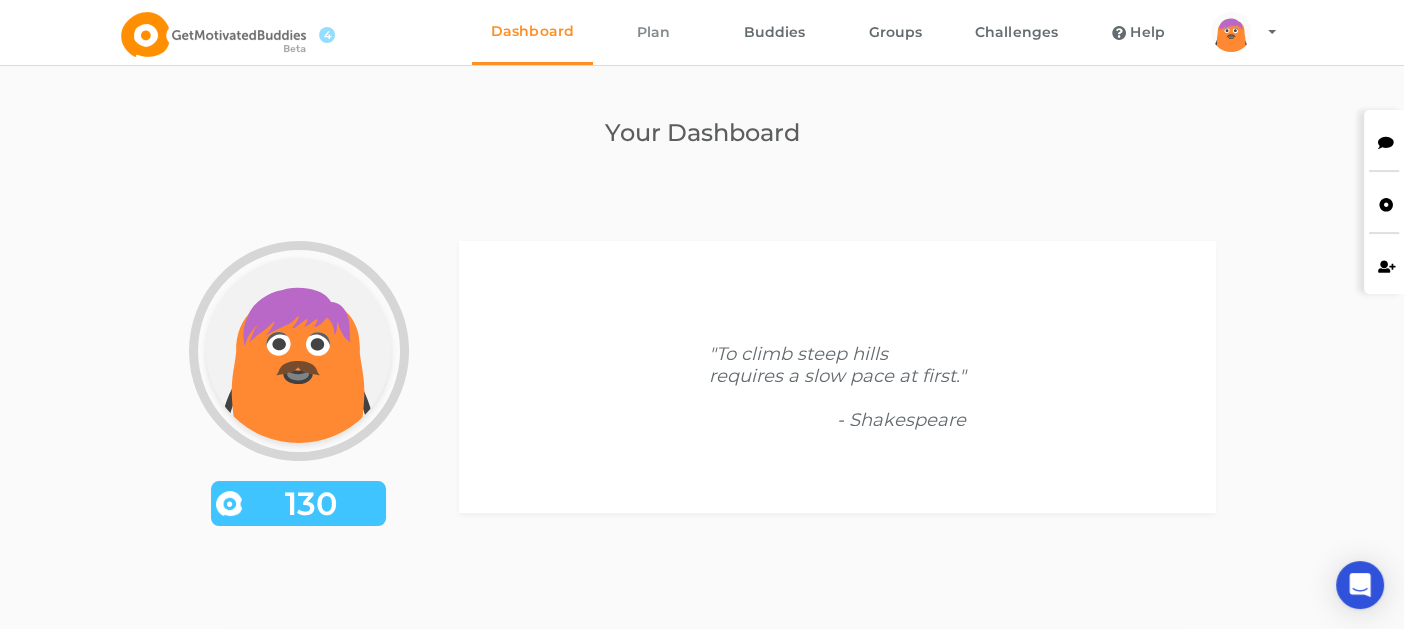 click on "Plan" at bounding box center (653, 32) 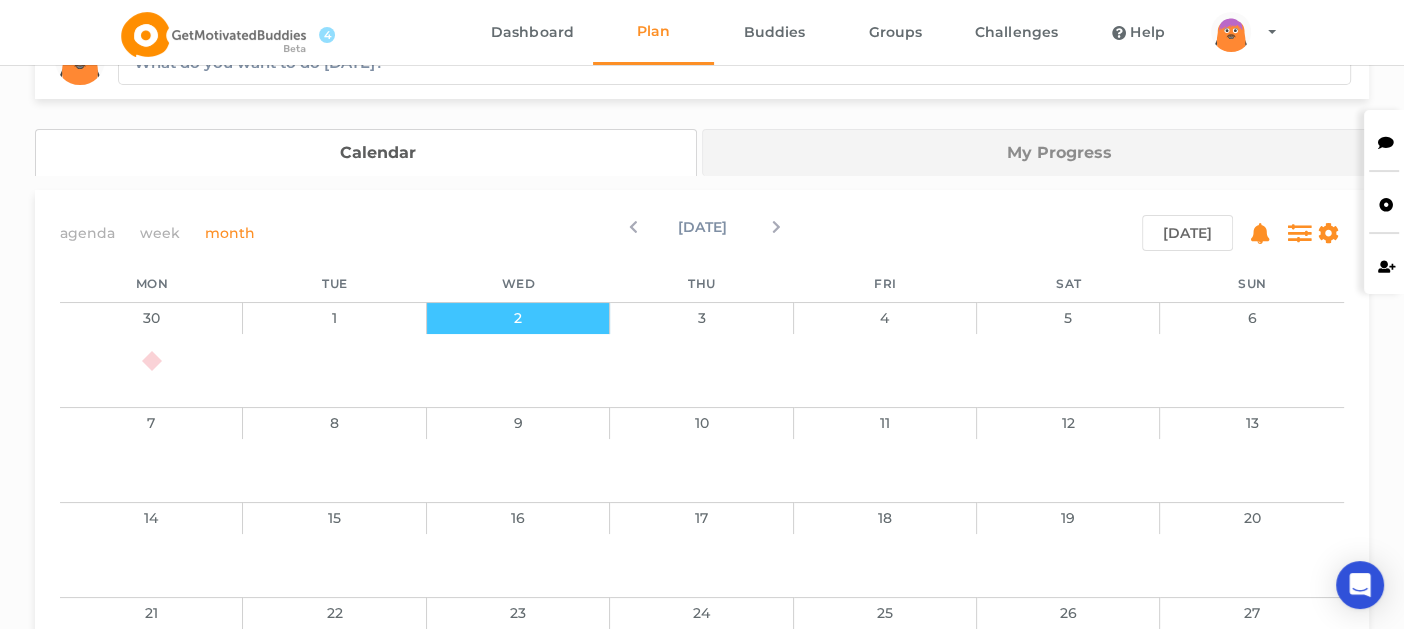 scroll, scrollTop: 200, scrollLeft: 0, axis: vertical 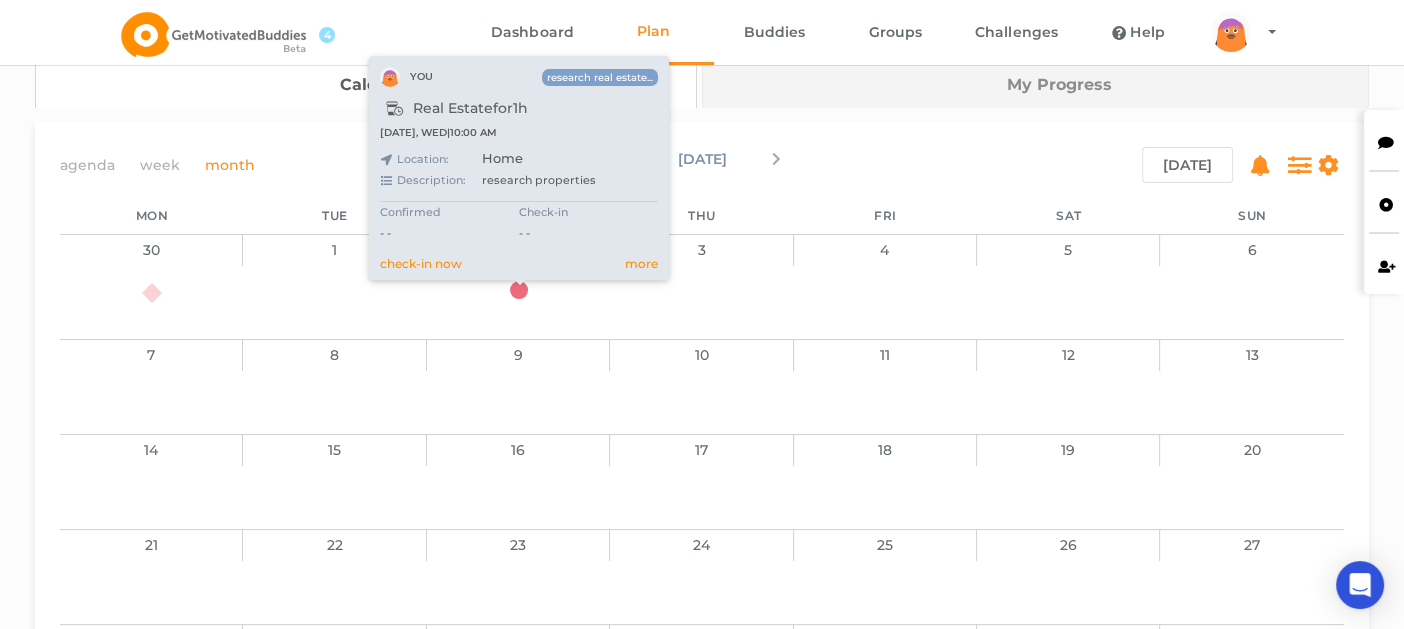 click at bounding box center [519, 290] 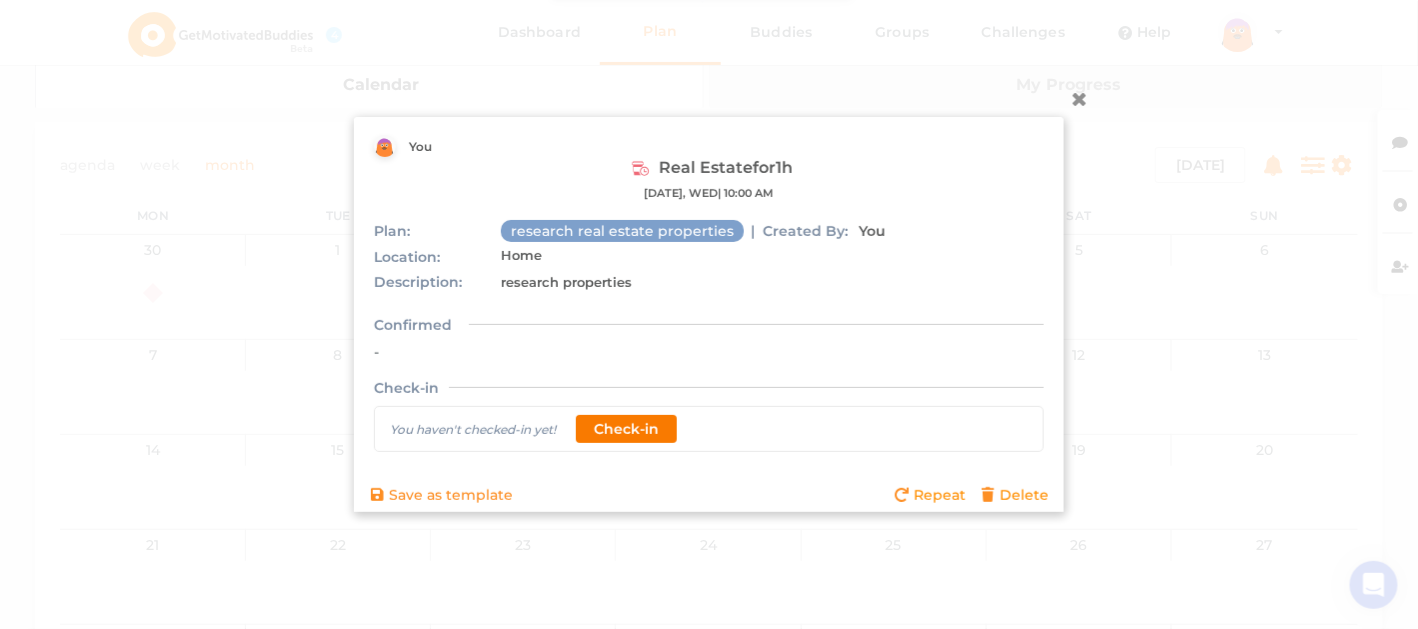click on "Check-in" at bounding box center [626, 429] 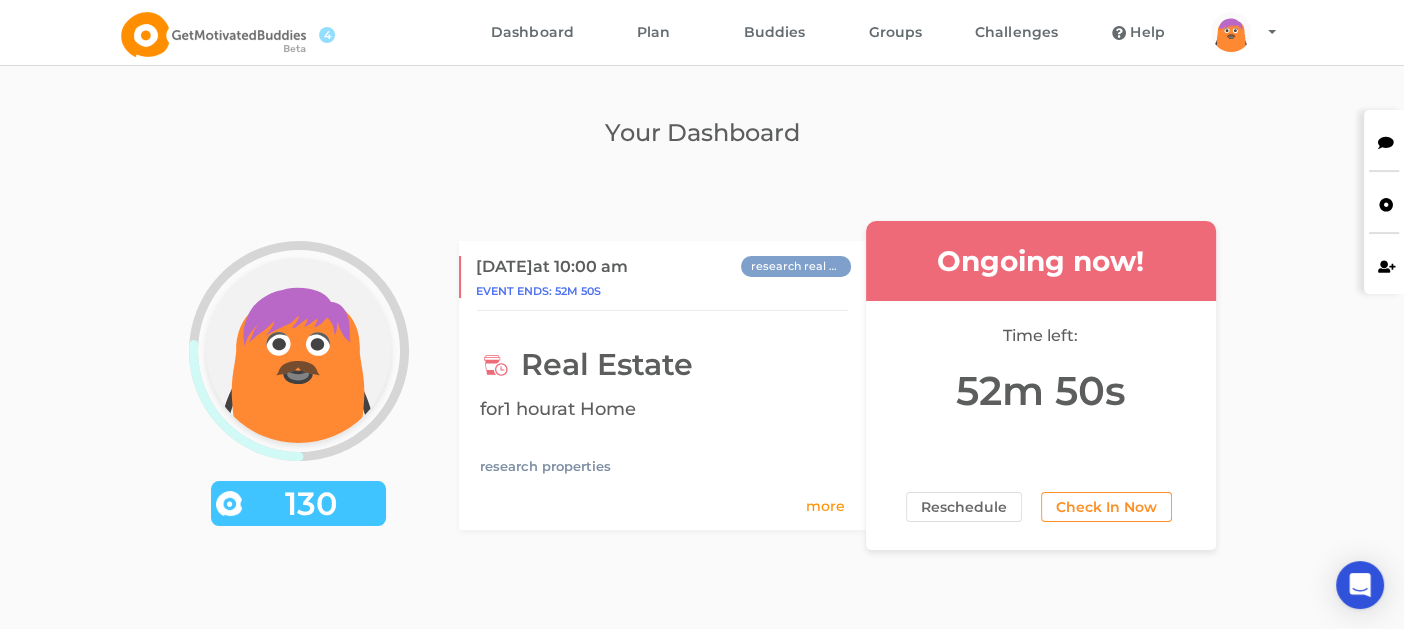 scroll, scrollTop: 99, scrollLeft: 0, axis: vertical 